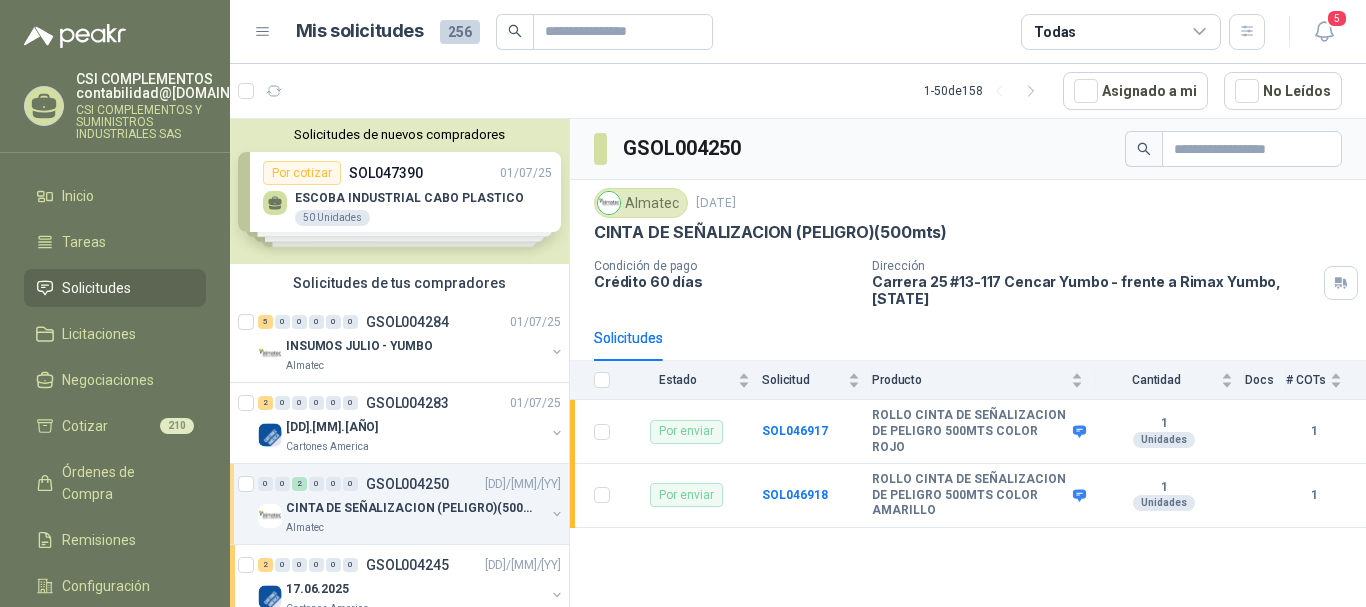 scroll, scrollTop: 0, scrollLeft: 0, axis: both 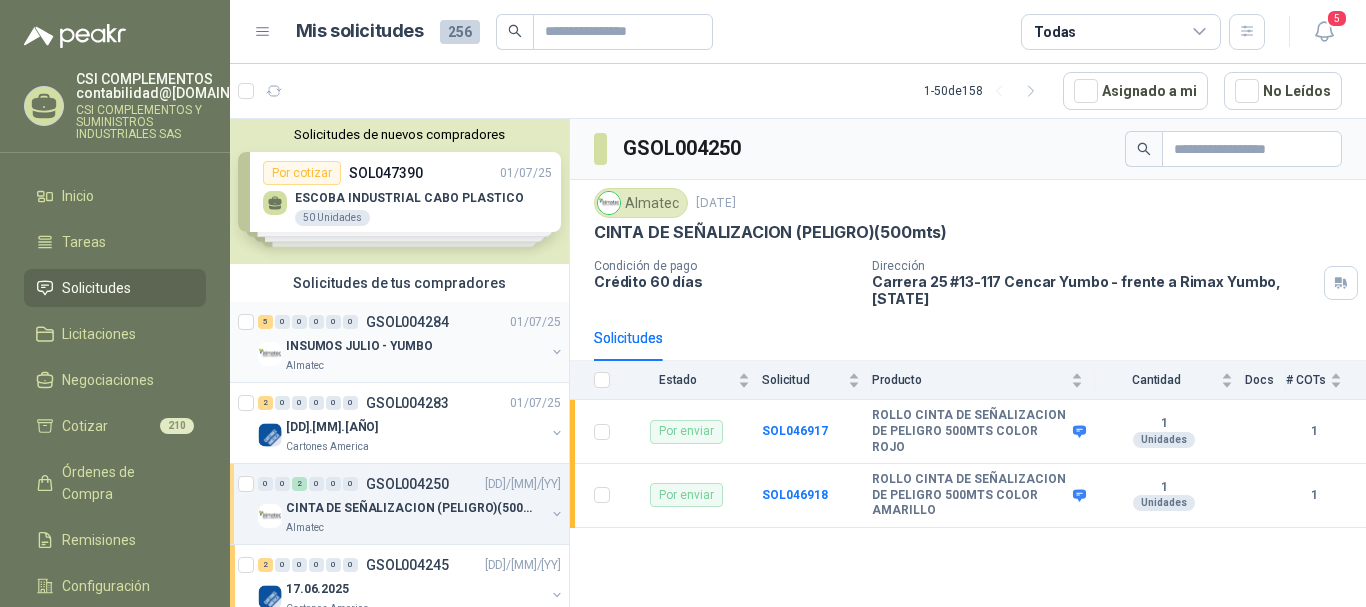 click on "GSOL004284" at bounding box center [407, 322] 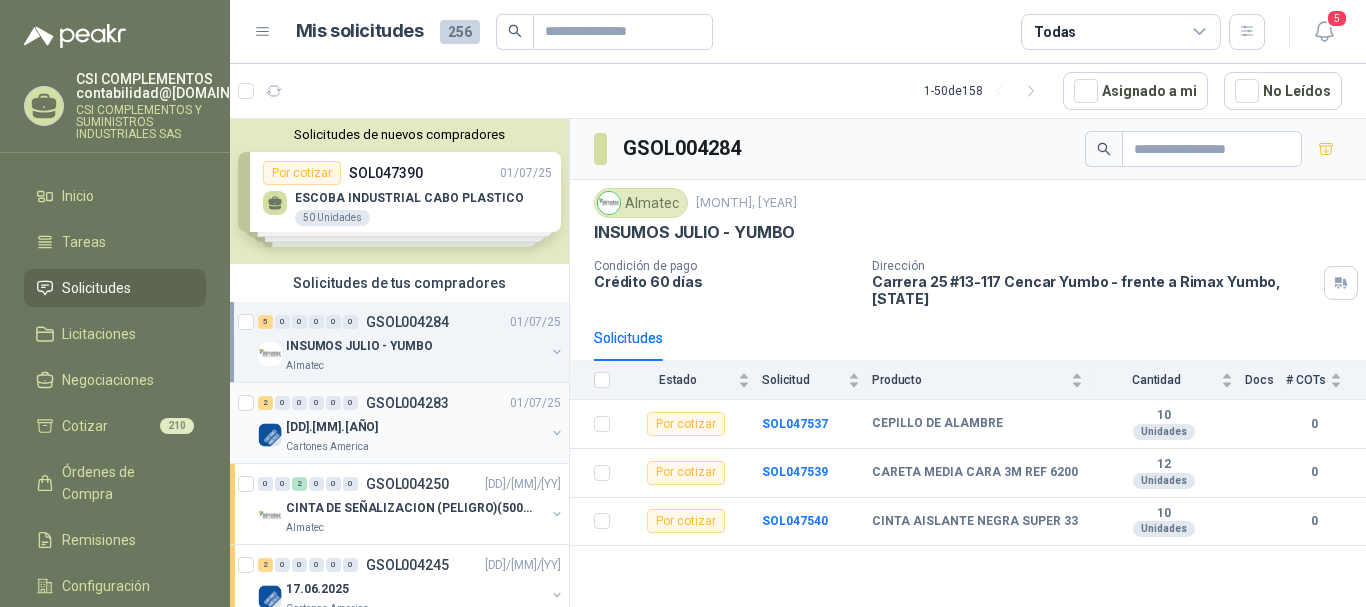 click on "[DD].[MM].[AÑO]" at bounding box center (415, 427) 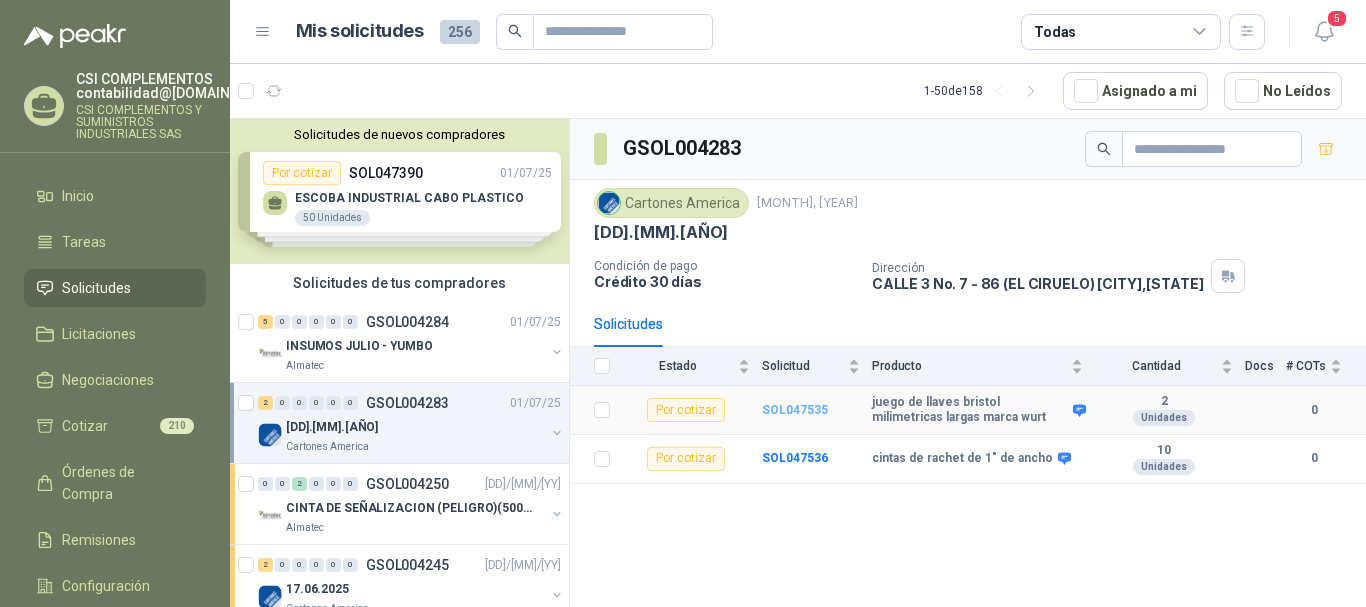 click on "SOL047535" at bounding box center (795, 410) 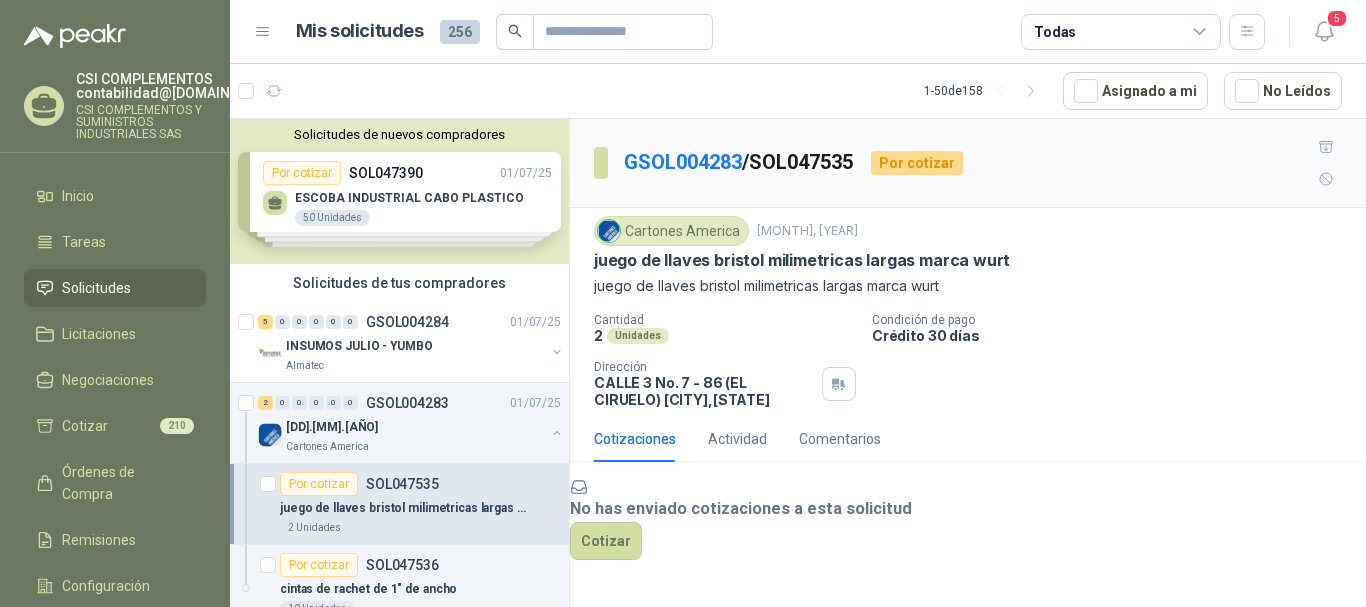scroll, scrollTop: 105, scrollLeft: 0, axis: vertical 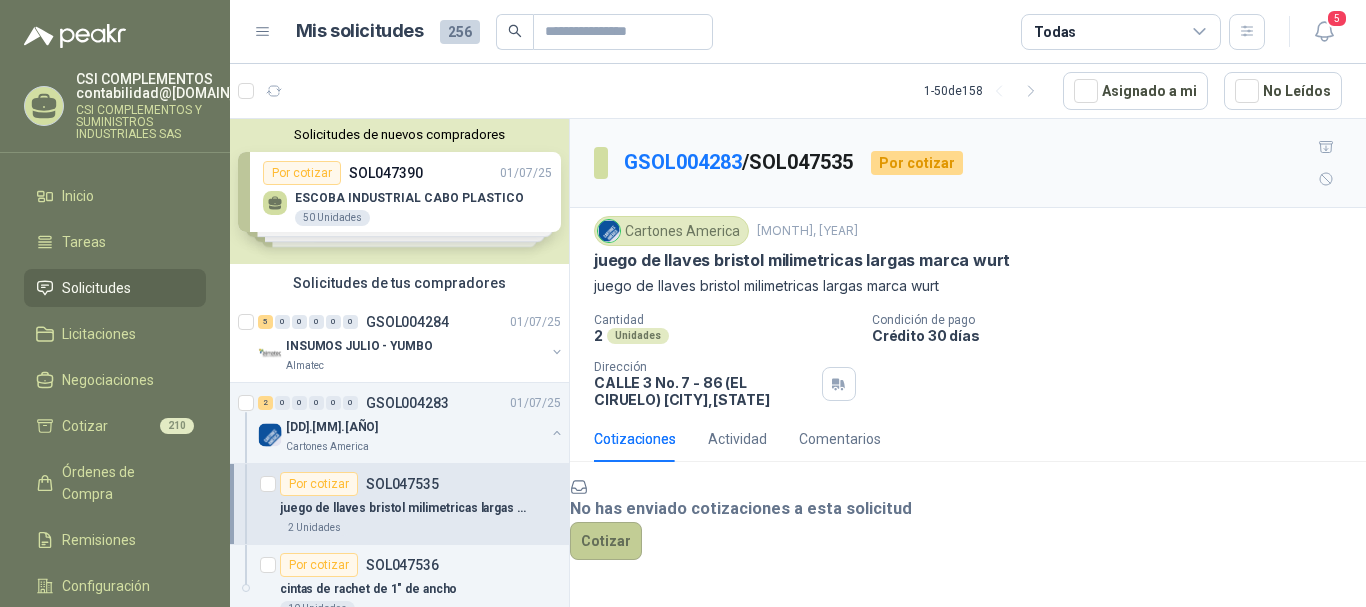 click on "Cotizar" at bounding box center (606, 541) 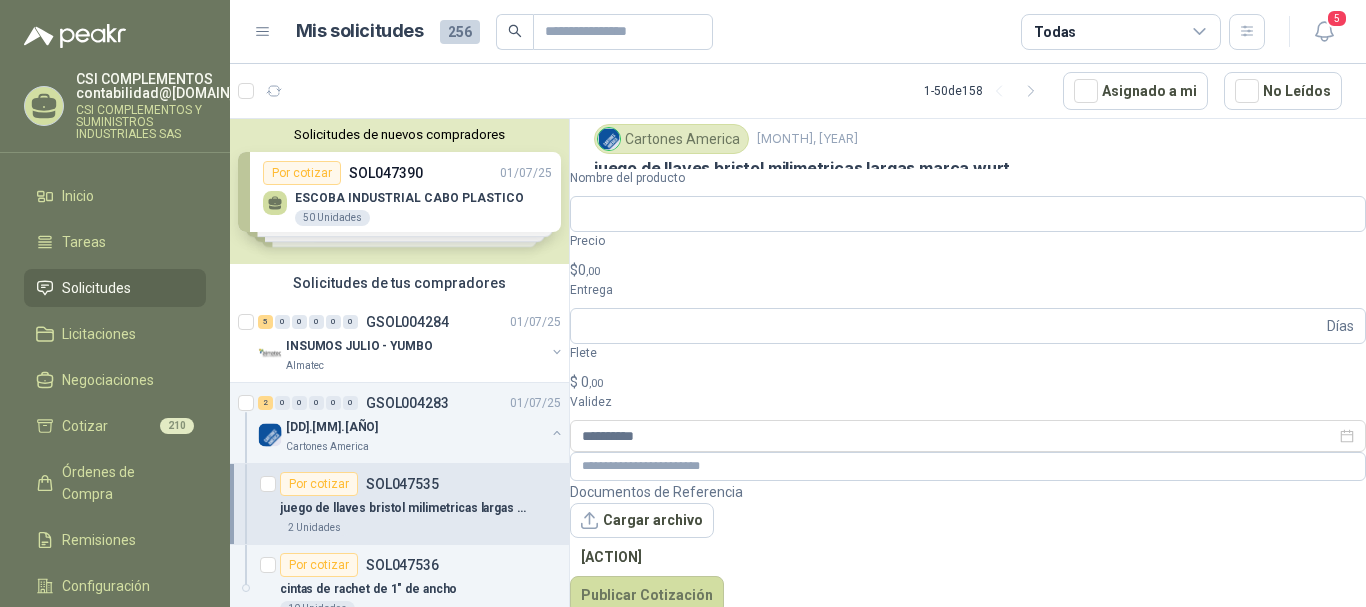 scroll, scrollTop: 91, scrollLeft: 0, axis: vertical 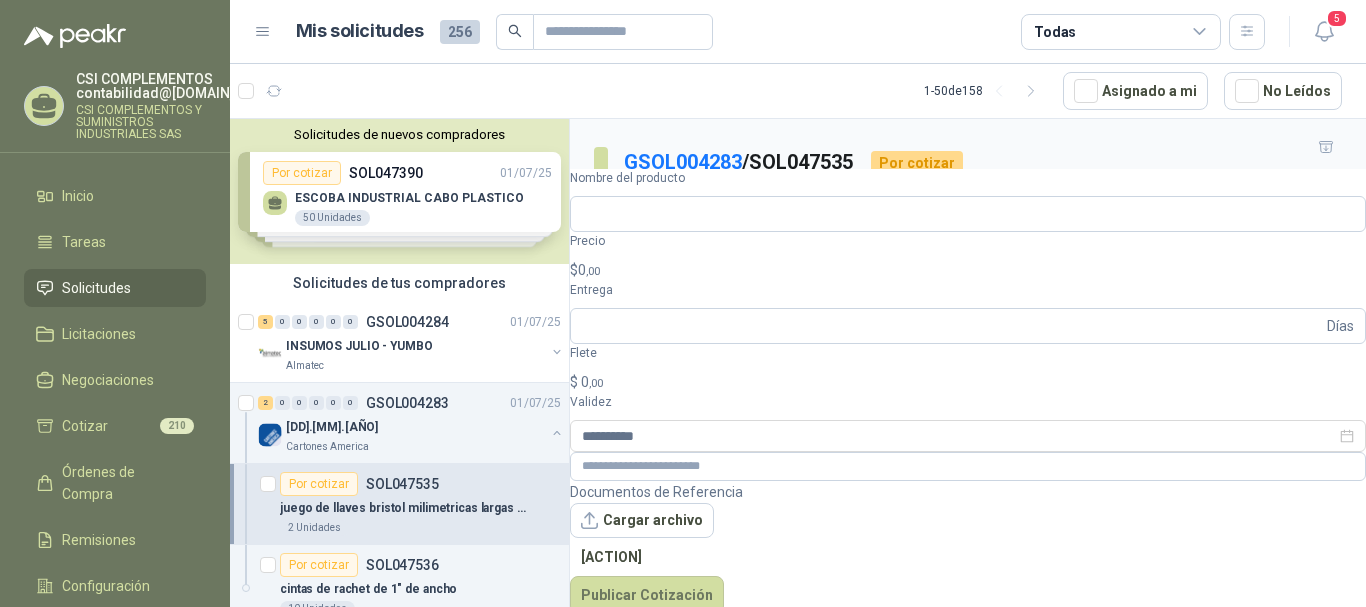 drag, startPoint x: 587, startPoint y: 135, endPoint x: 1003, endPoint y: 231, distance: 426.93326 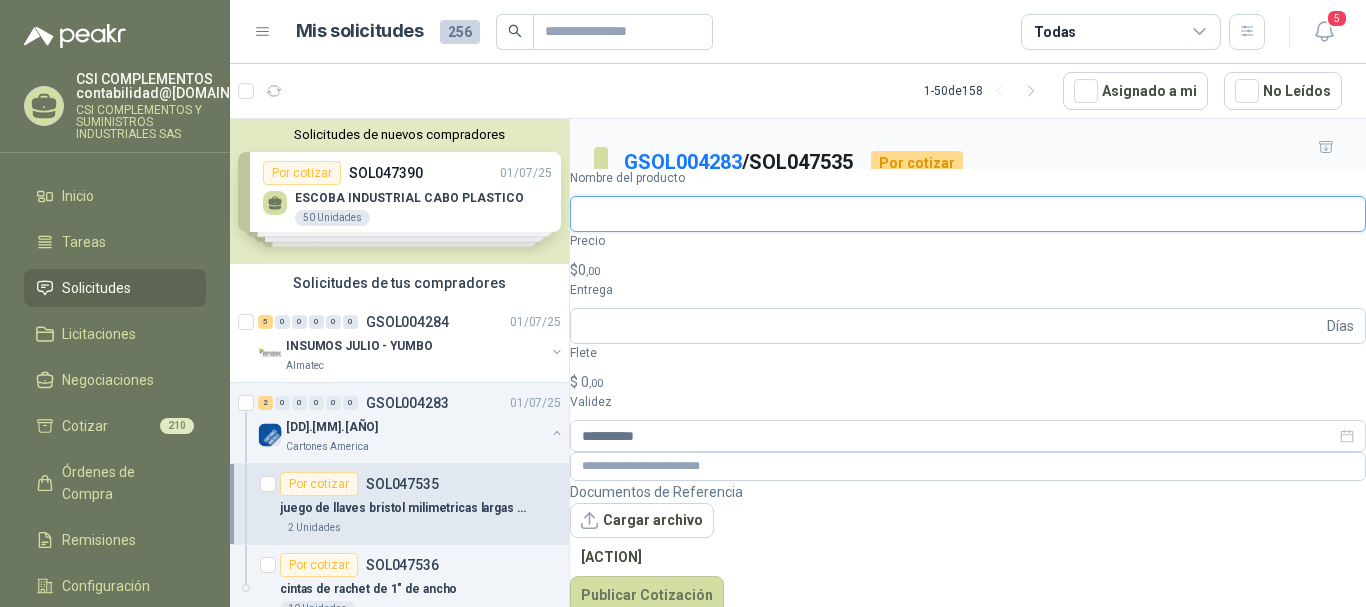 click on "Nombre del producto" at bounding box center (968, 214) 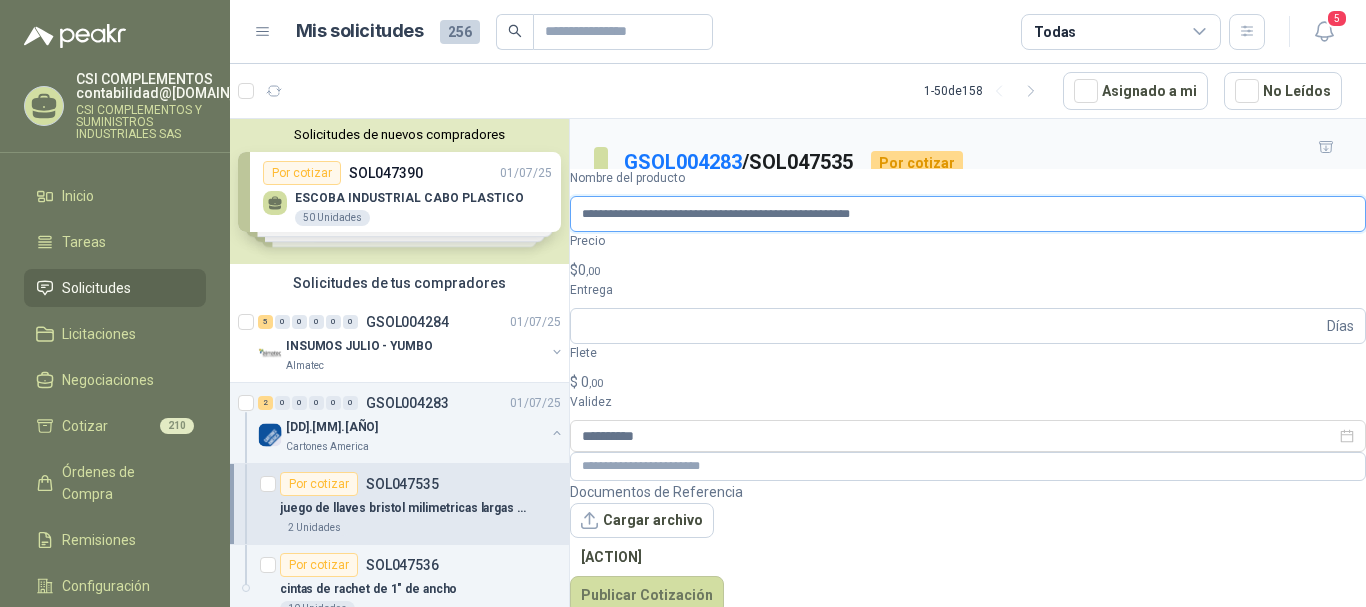 type on "**********" 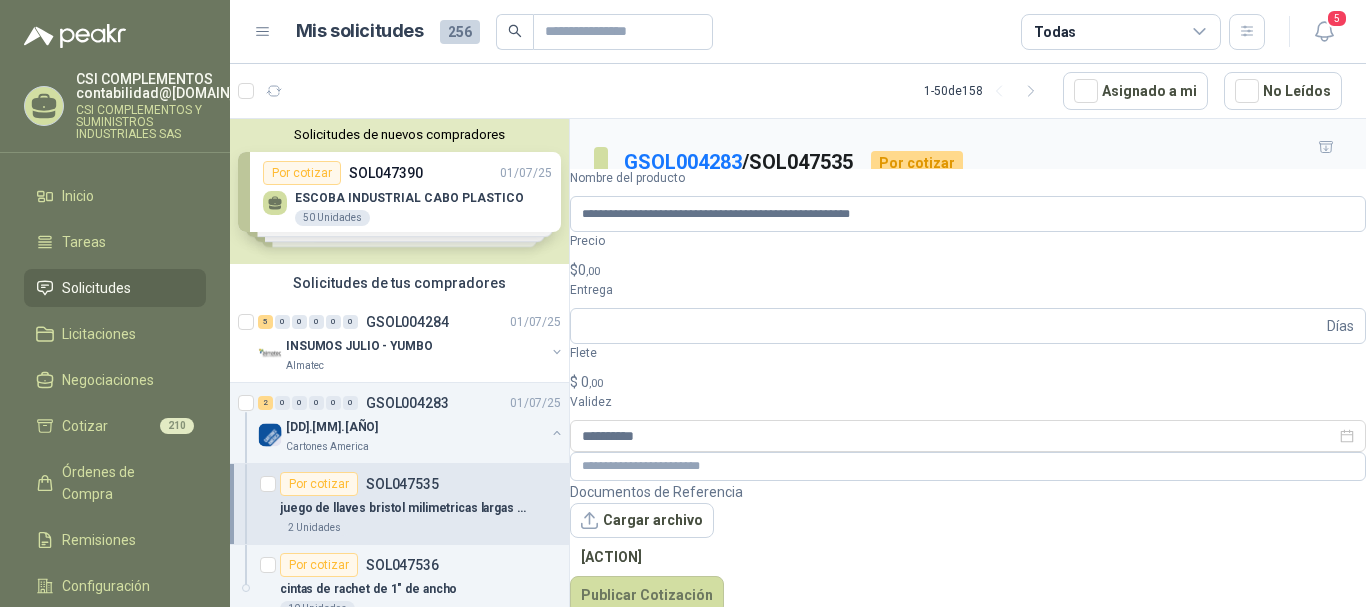 click on "$  0 ,00" at bounding box center (968, 270) 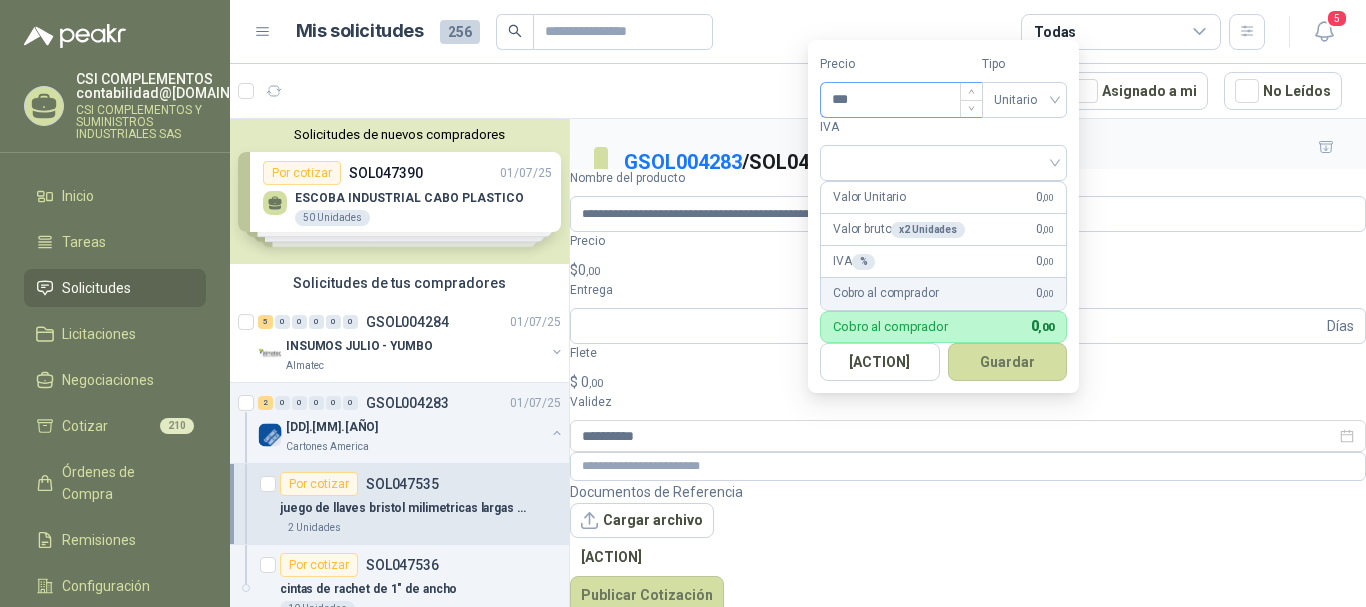 click on "***" at bounding box center [901, 100] 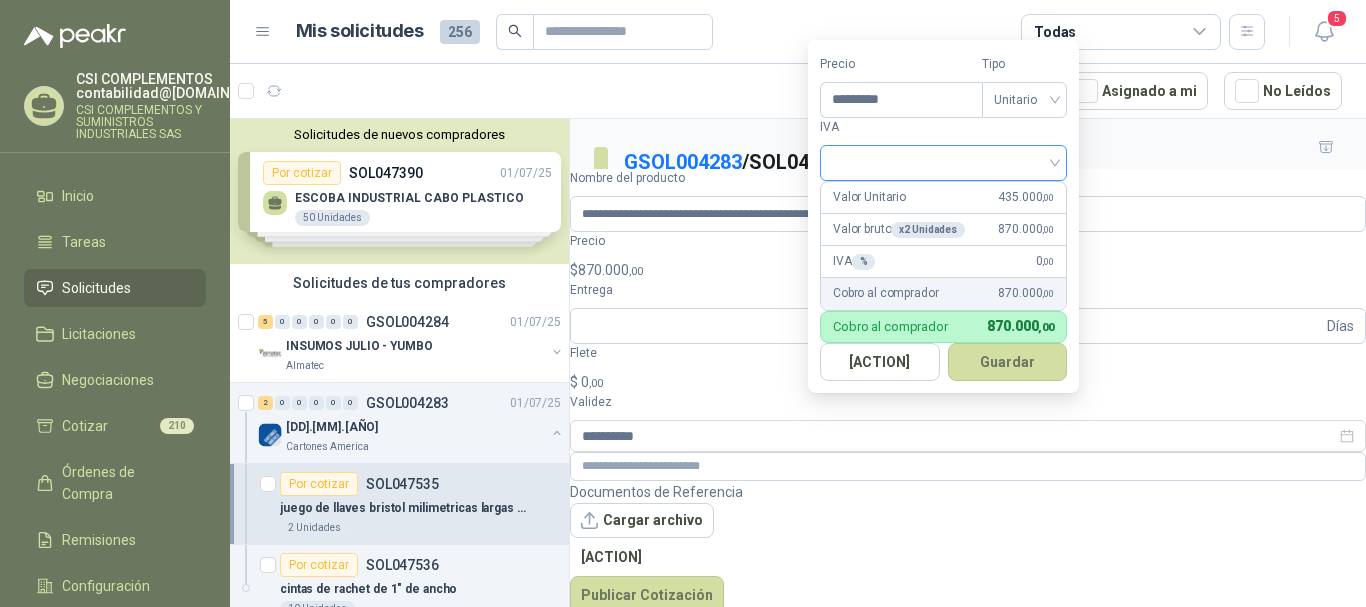 type on "*********" 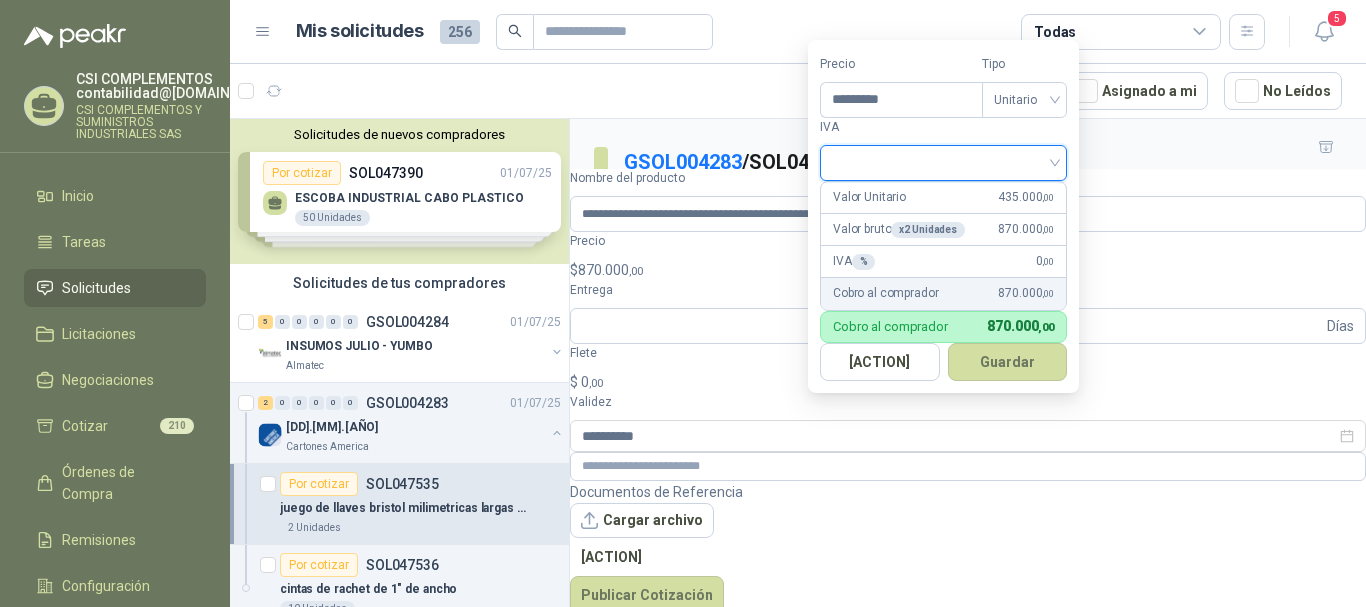 click at bounding box center (943, 161) 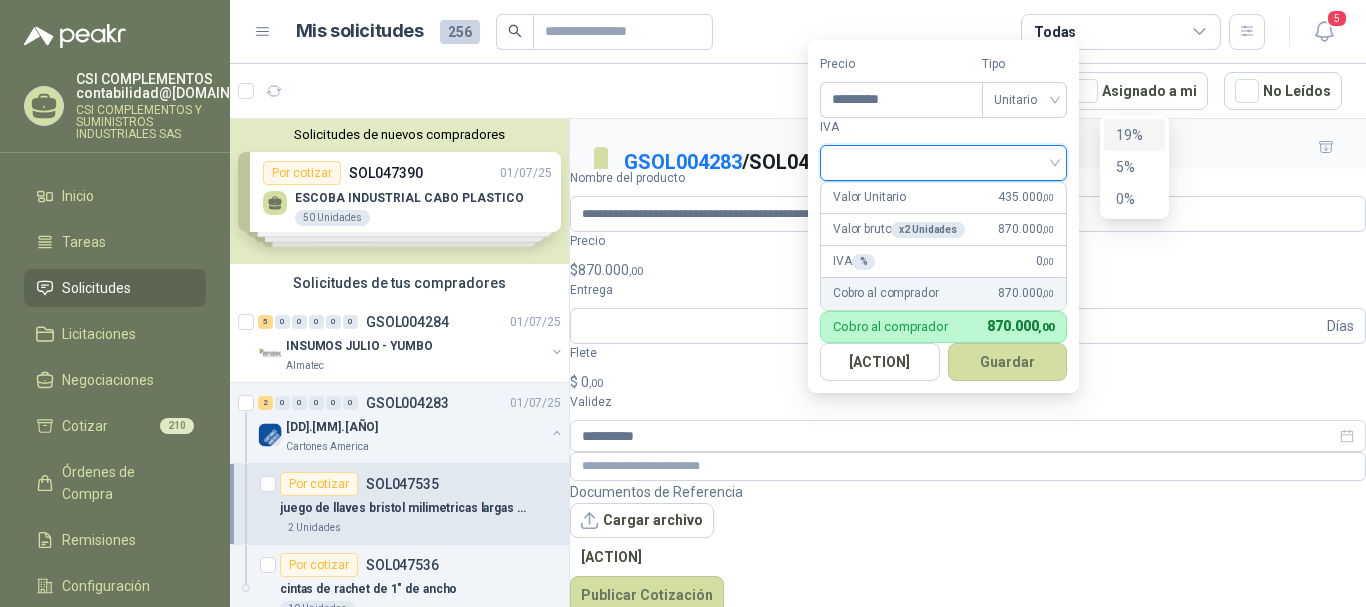 click on "19%" at bounding box center (1134, 135) 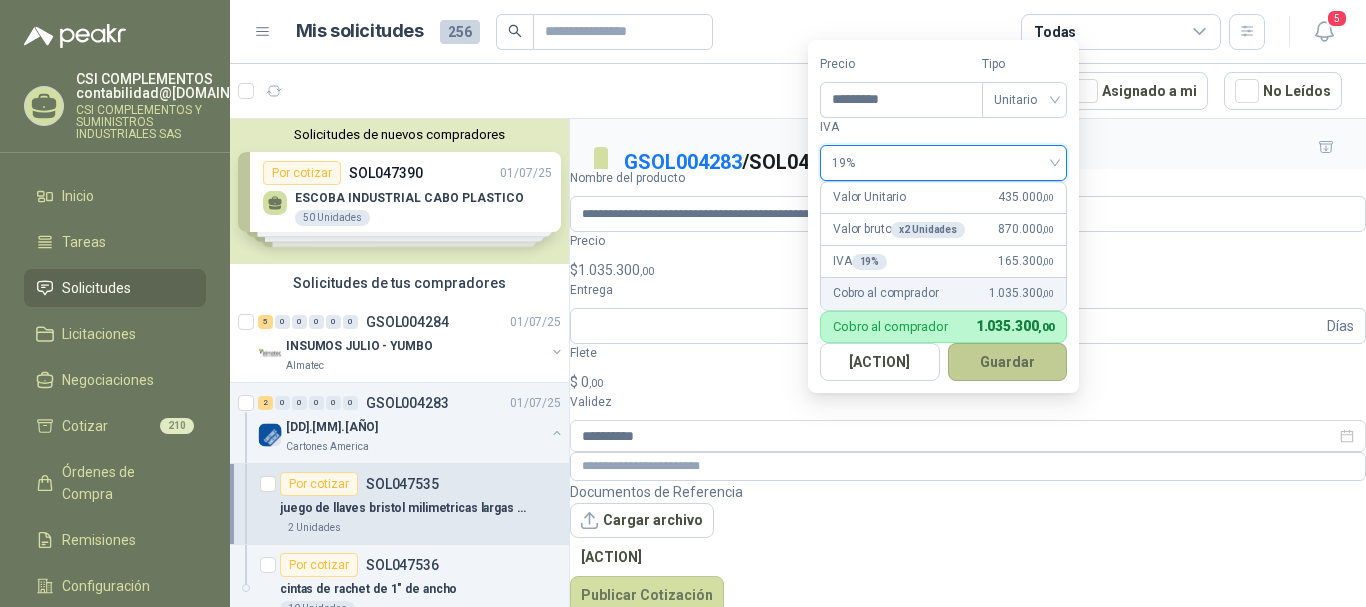 click on "Guardar" at bounding box center (1008, 362) 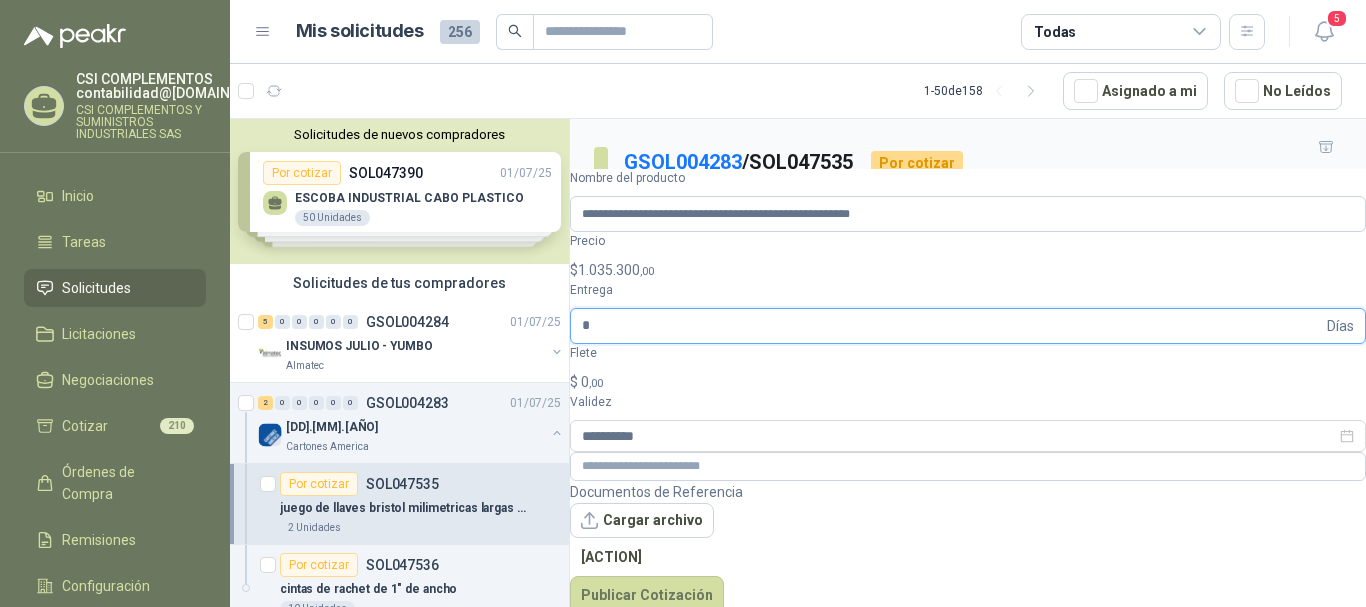 type on "*" 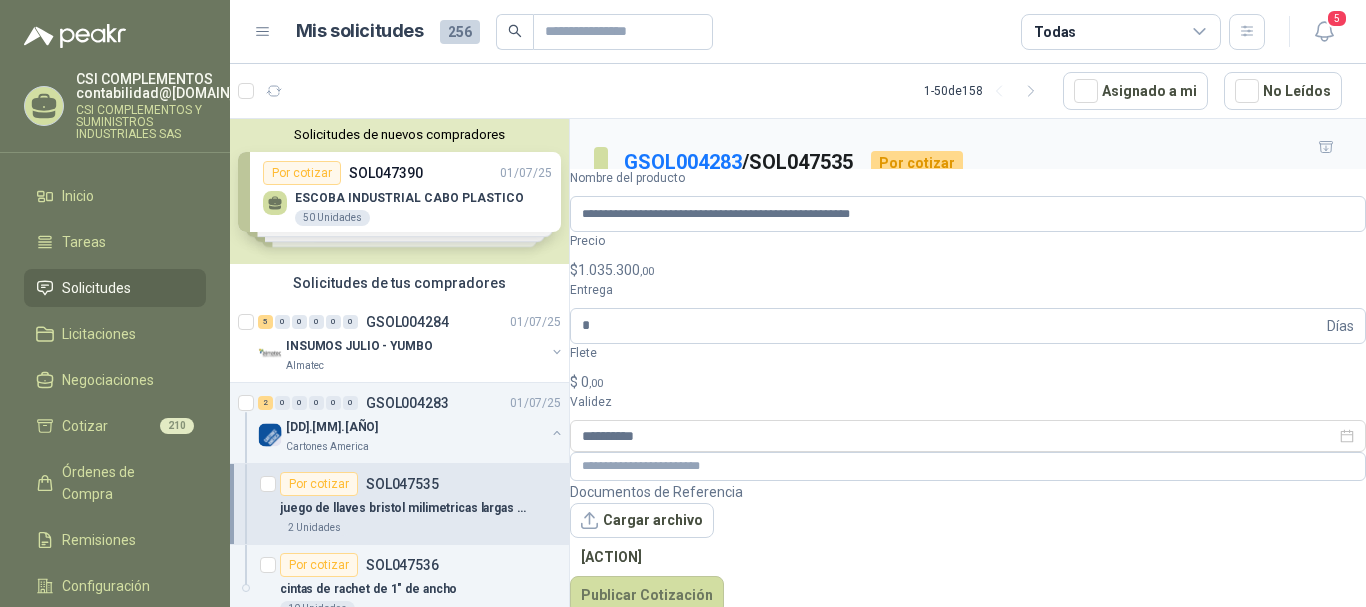 click on "$    0 ,00" at bounding box center (968, 382) 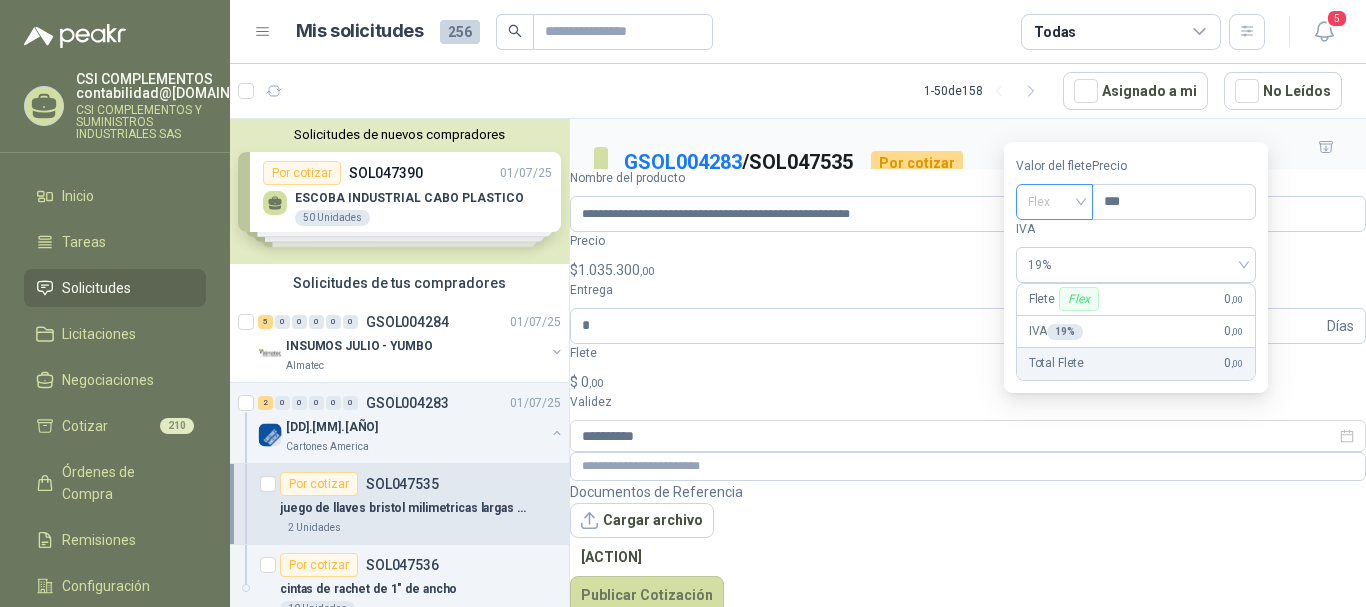 click on "Flex" at bounding box center (1054, 202) 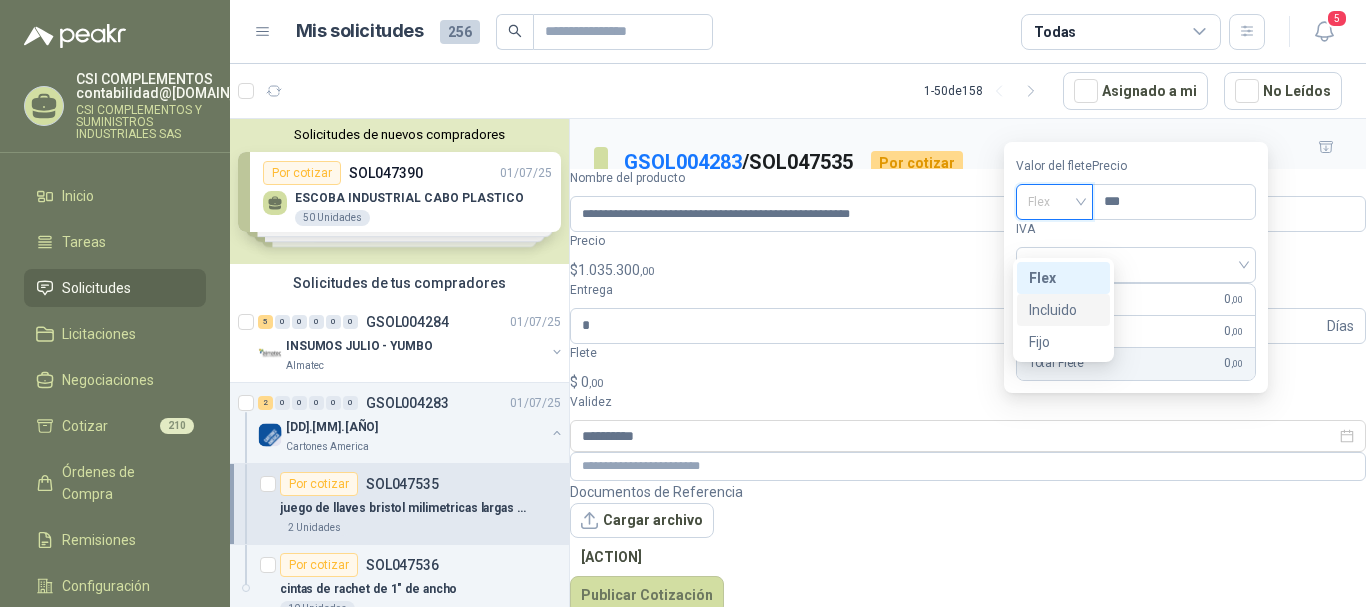 click on "Incluido" at bounding box center [0, 0] 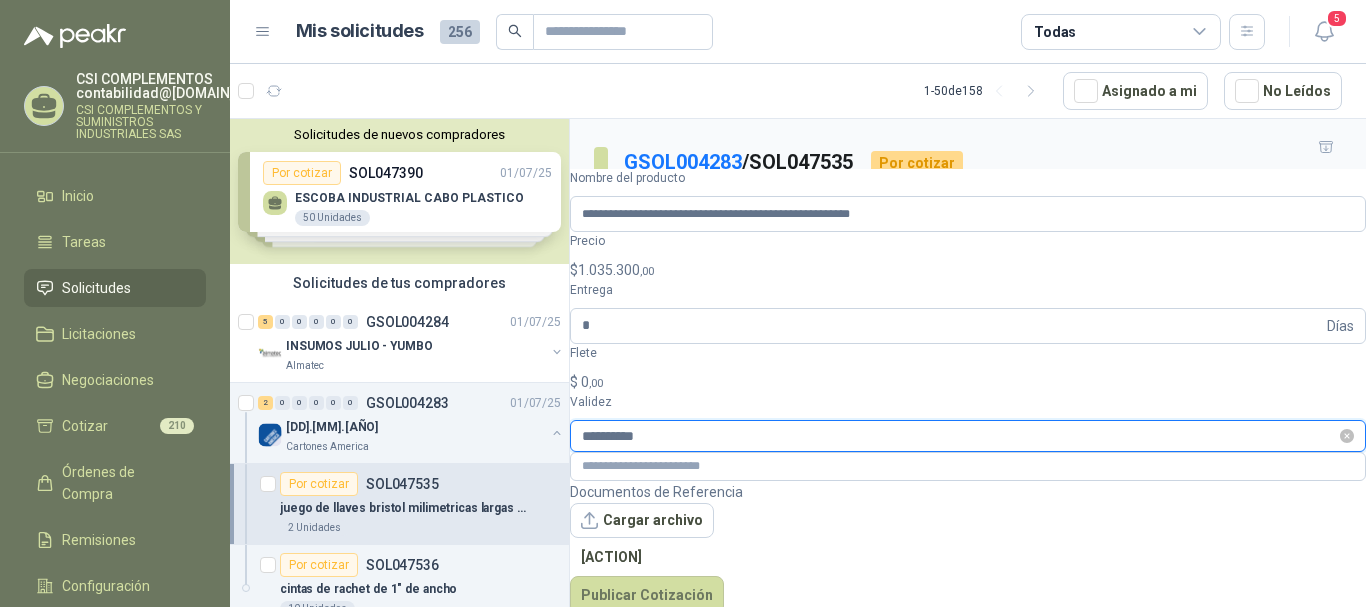 click on "**********" at bounding box center (959, 436) 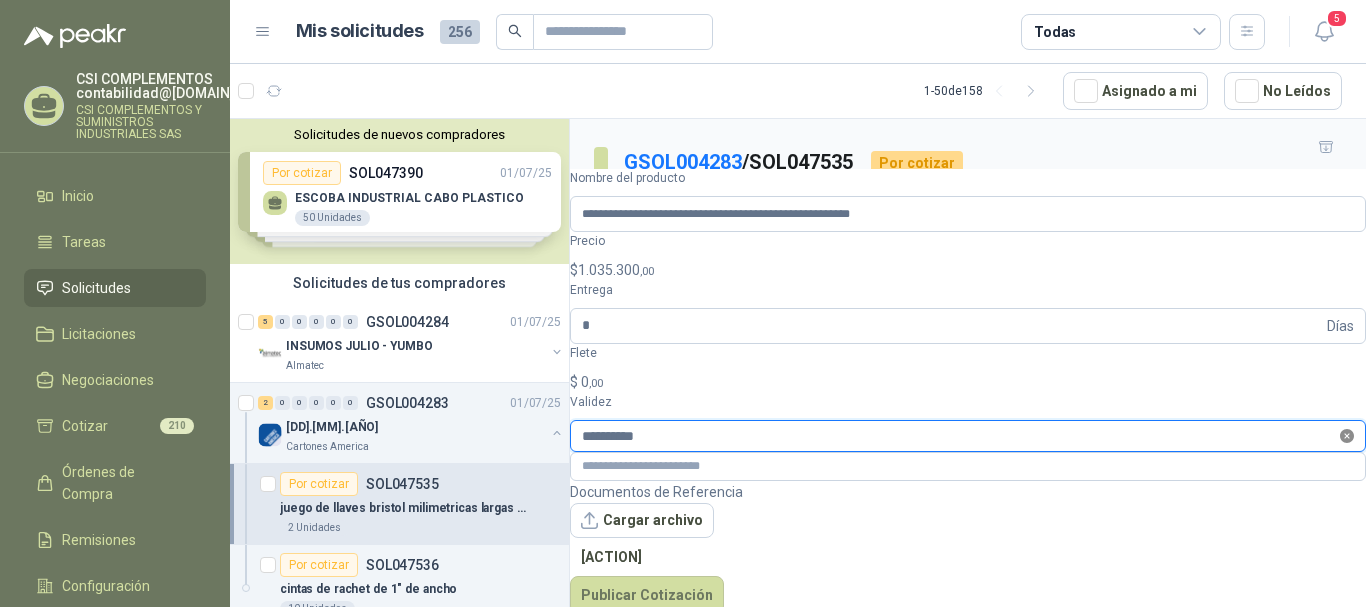 click at bounding box center (1347, 436) 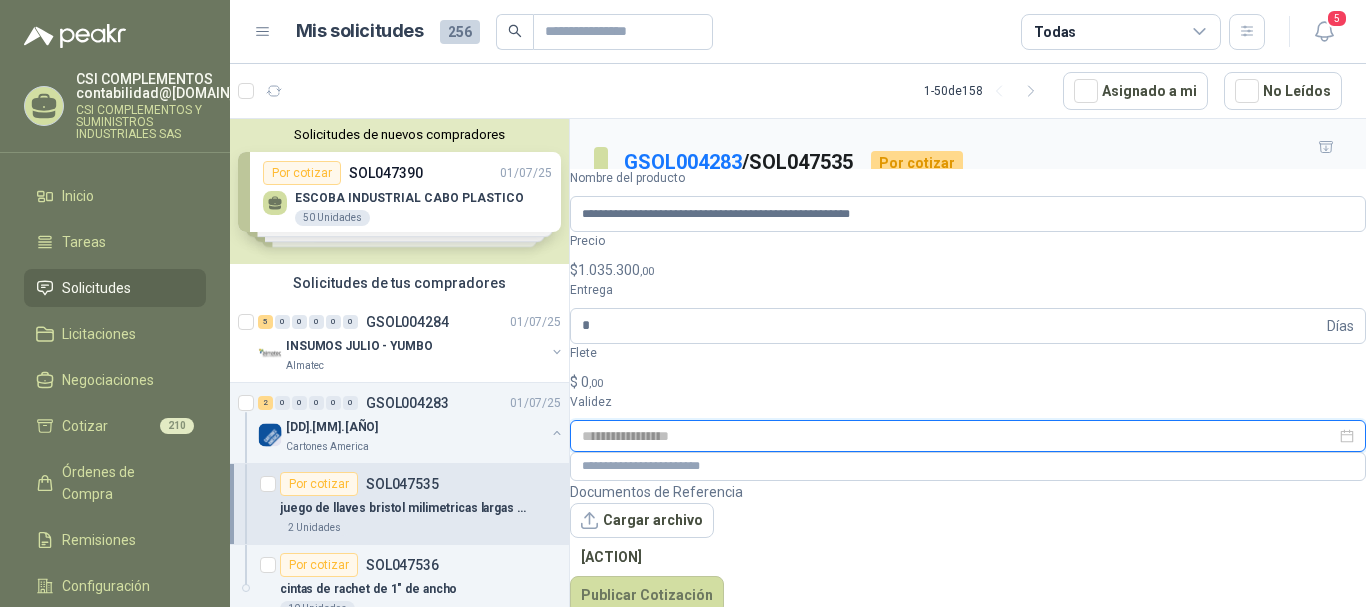 click at bounding box center [968, 436] 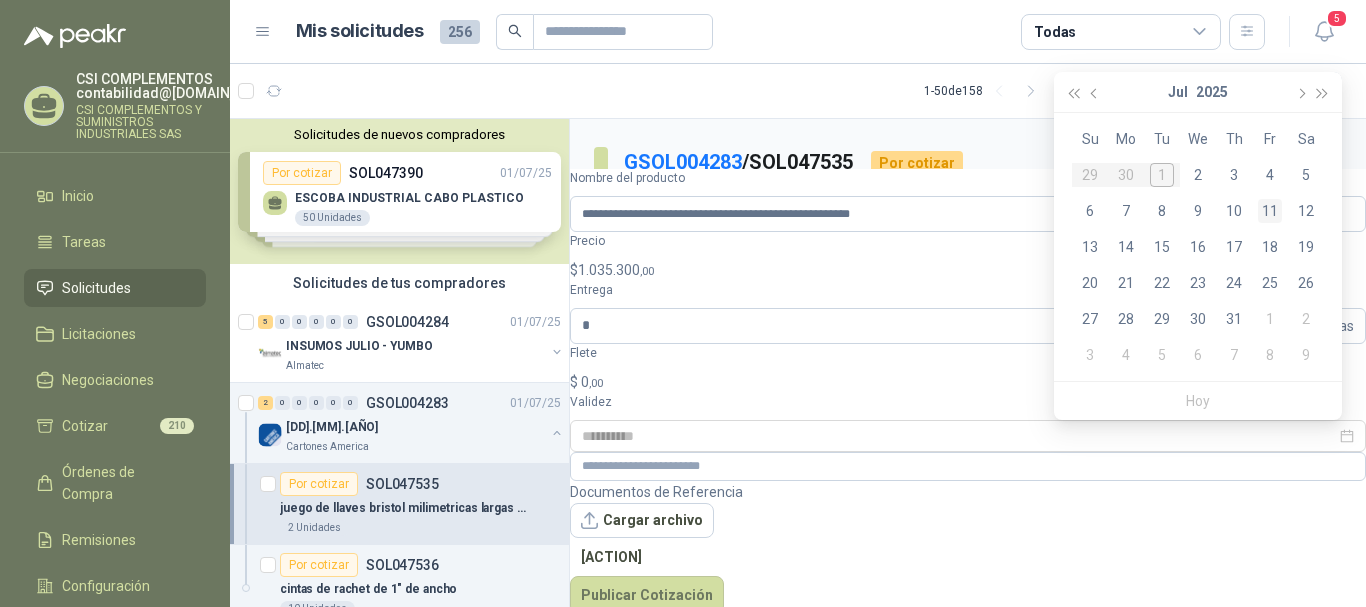 click on "11" at bounding box center [1270, 211] 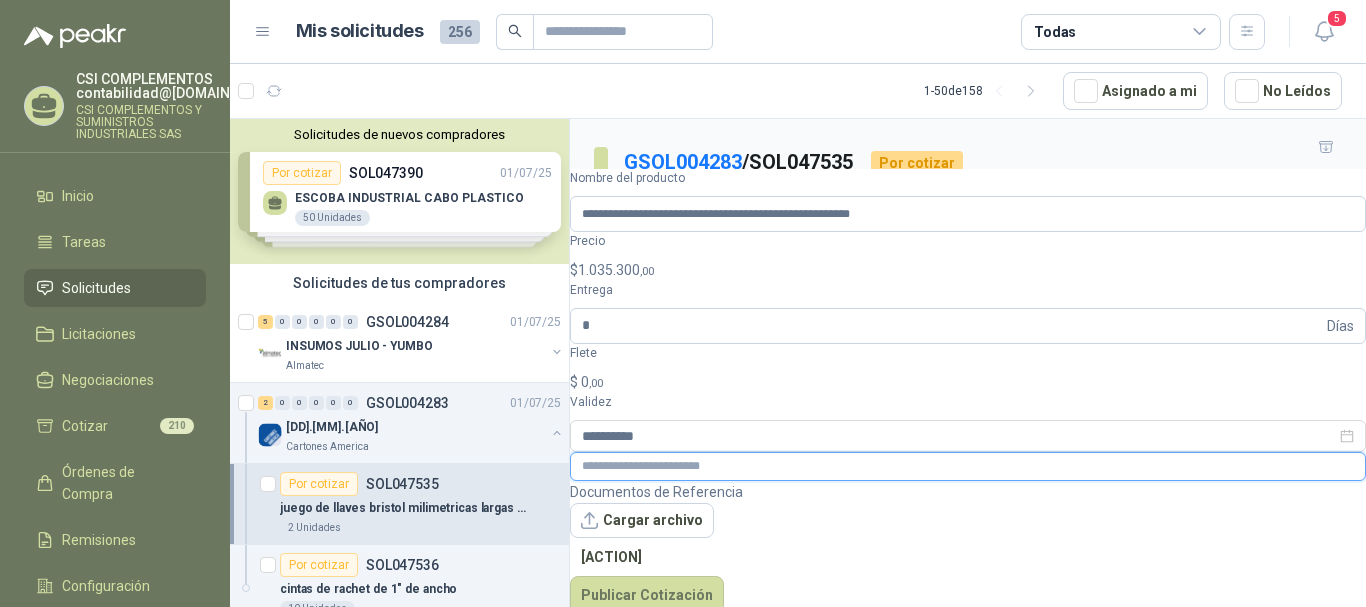 click at bounding box center [968, 466] 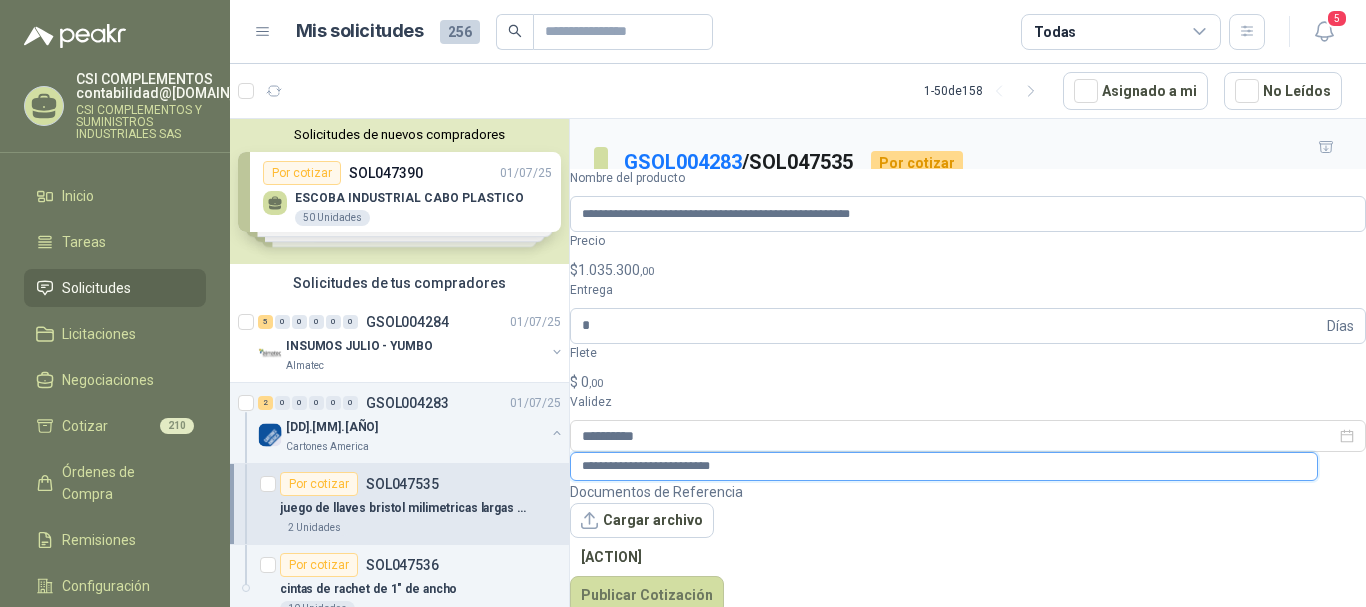 scroll, scrollTop: 91, scrollLeft: 0, axis: vertical 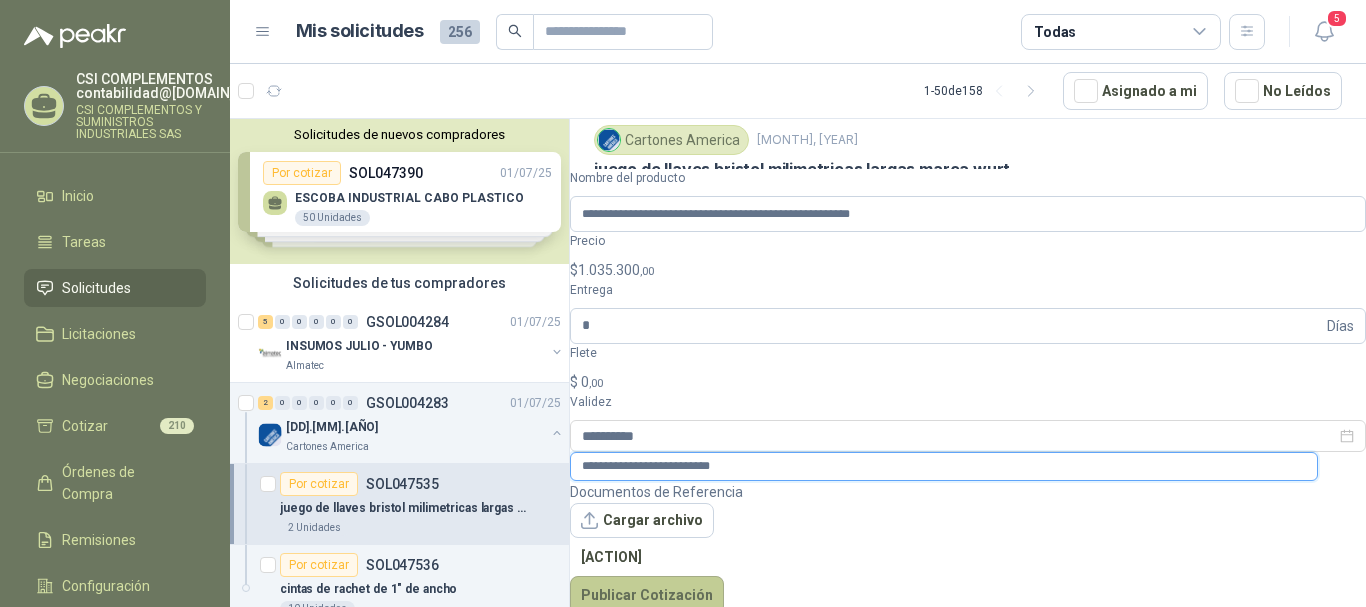 type on "**********" 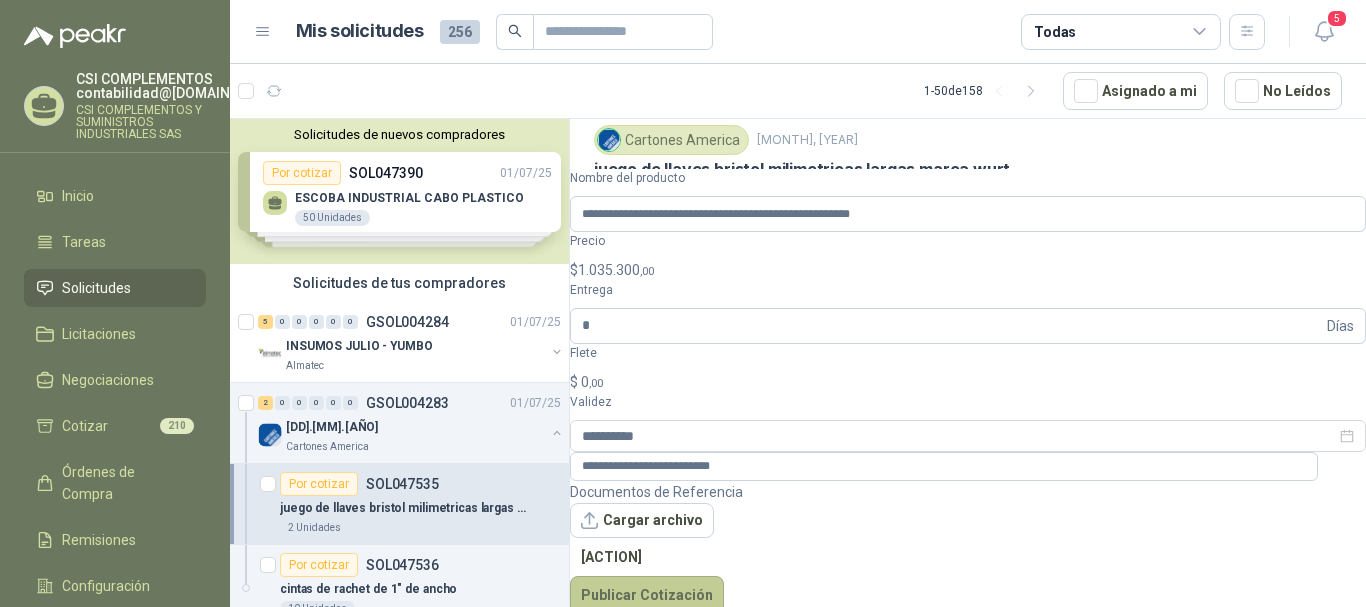 click on "Publicar Cotización" at bounding box center [647, 595] 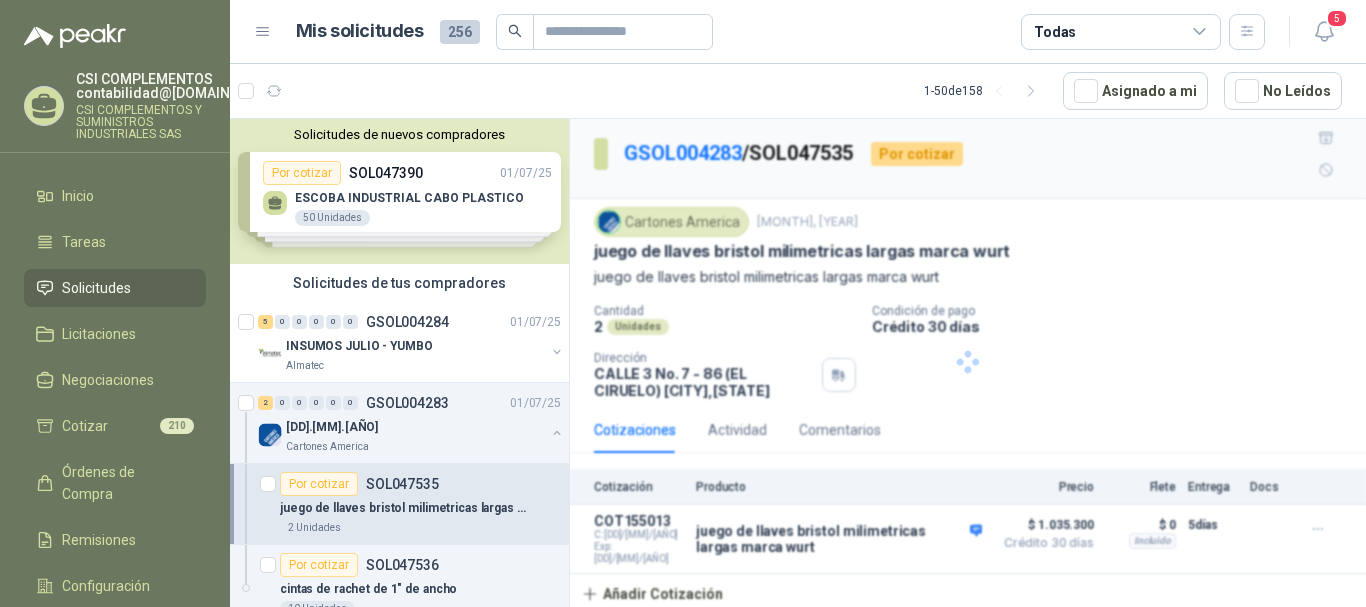 scroll, scrollTop: 0, scrollLeft: 0, axis: both 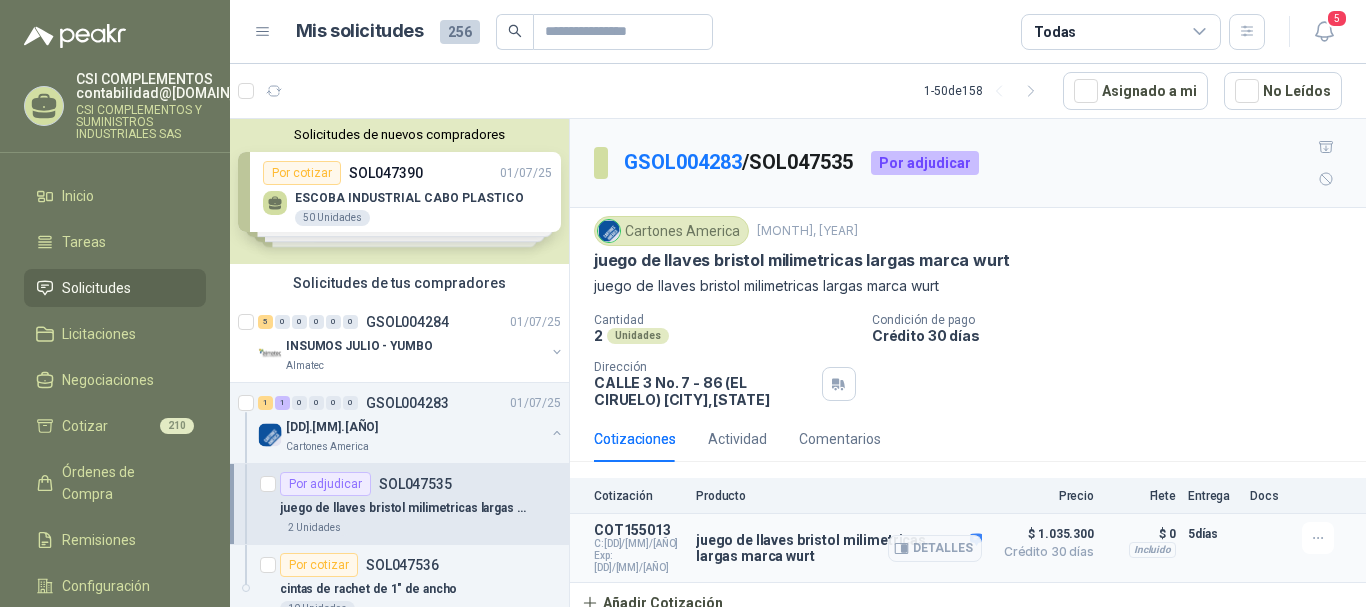 click on "juego de llaves bristol milimetricas largas marca wurt" at bounding box center [839, 548] 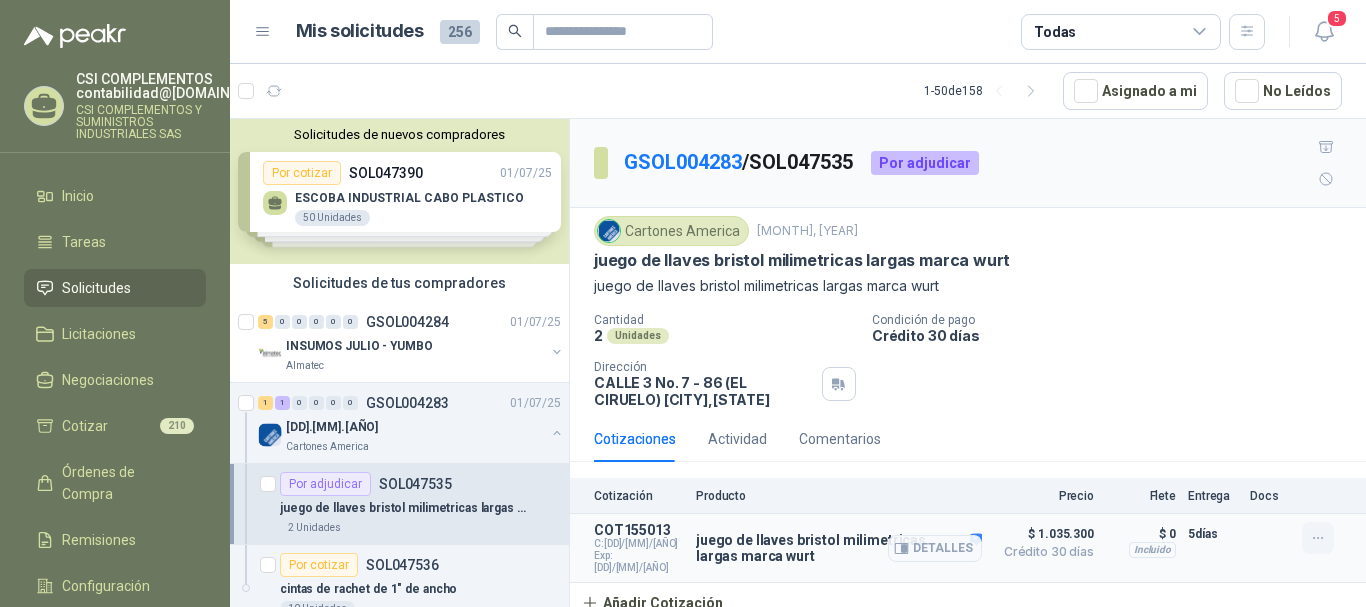 click at bounding box center (1318, 538) 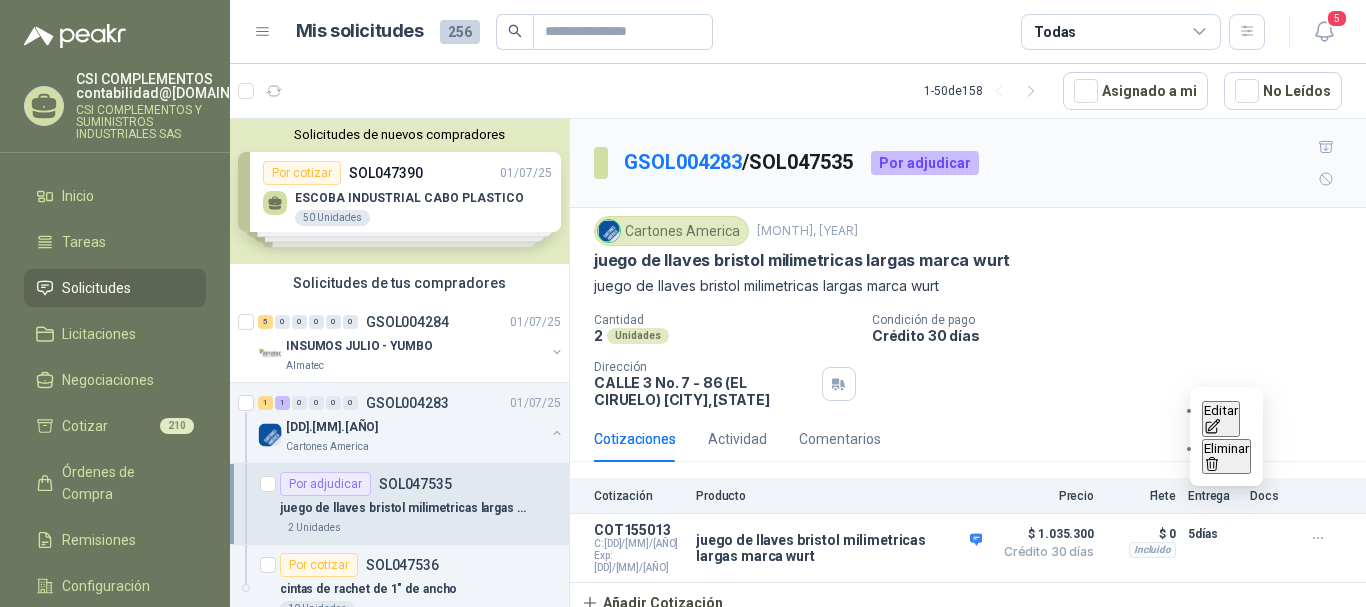 click on "Editar" at bounding box center (1221, 419) 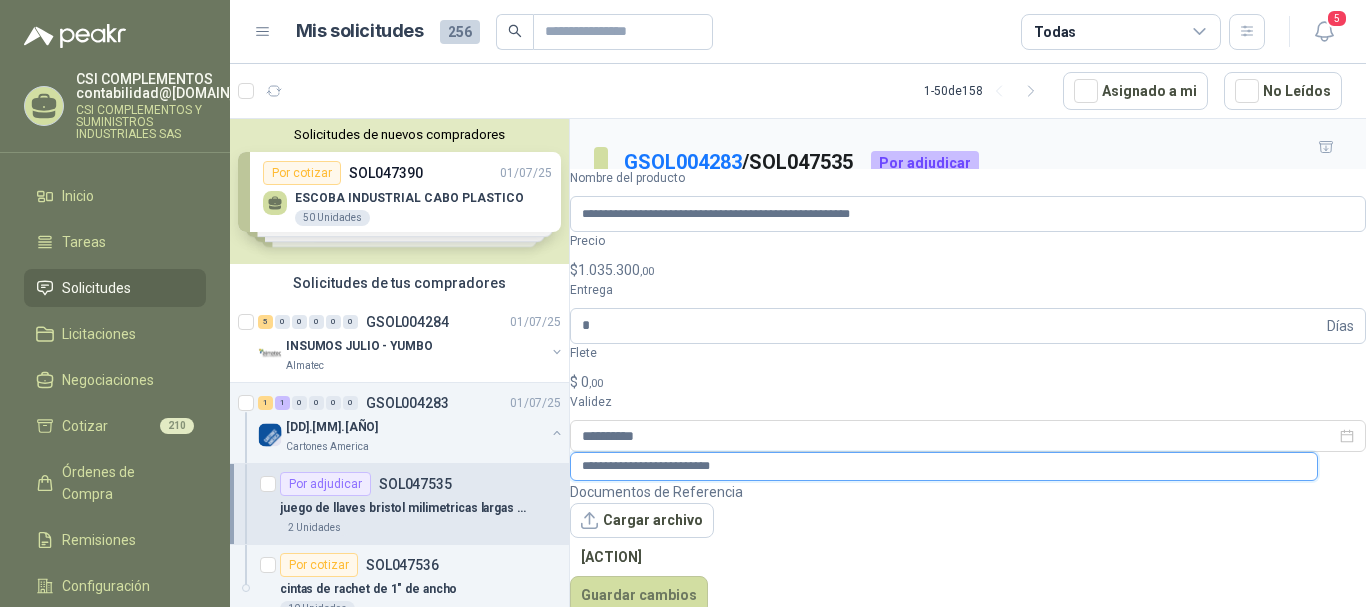 click on "**********" at bounding box center (944, 466) 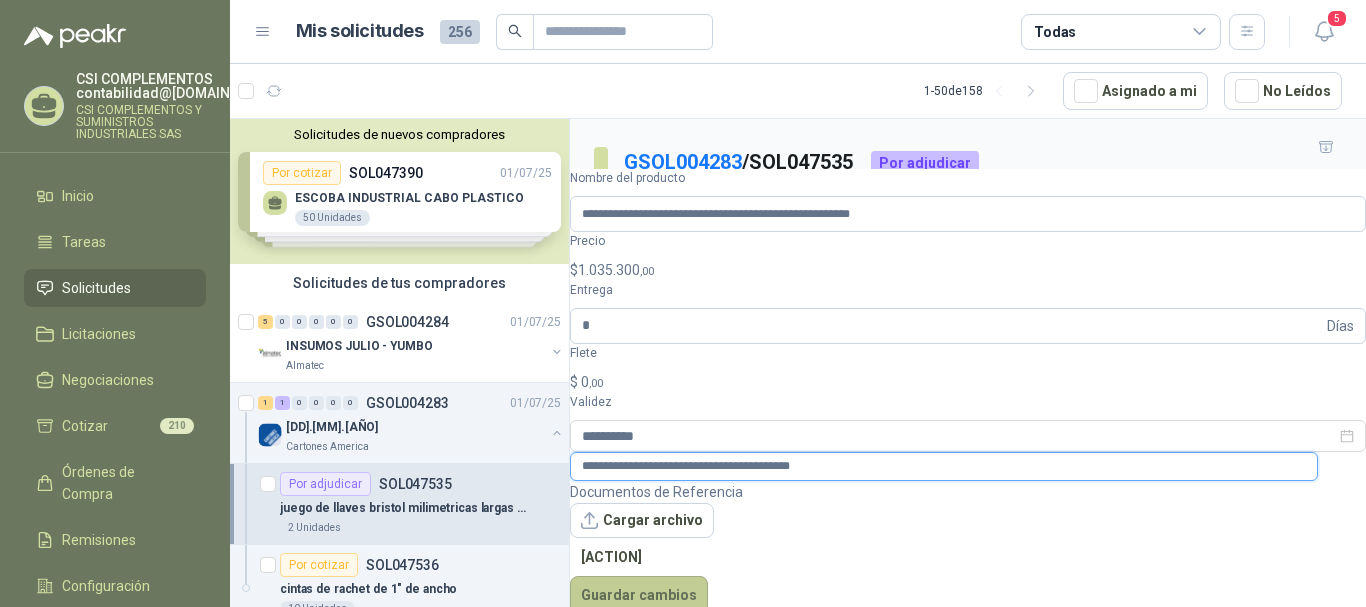 type on "**********" 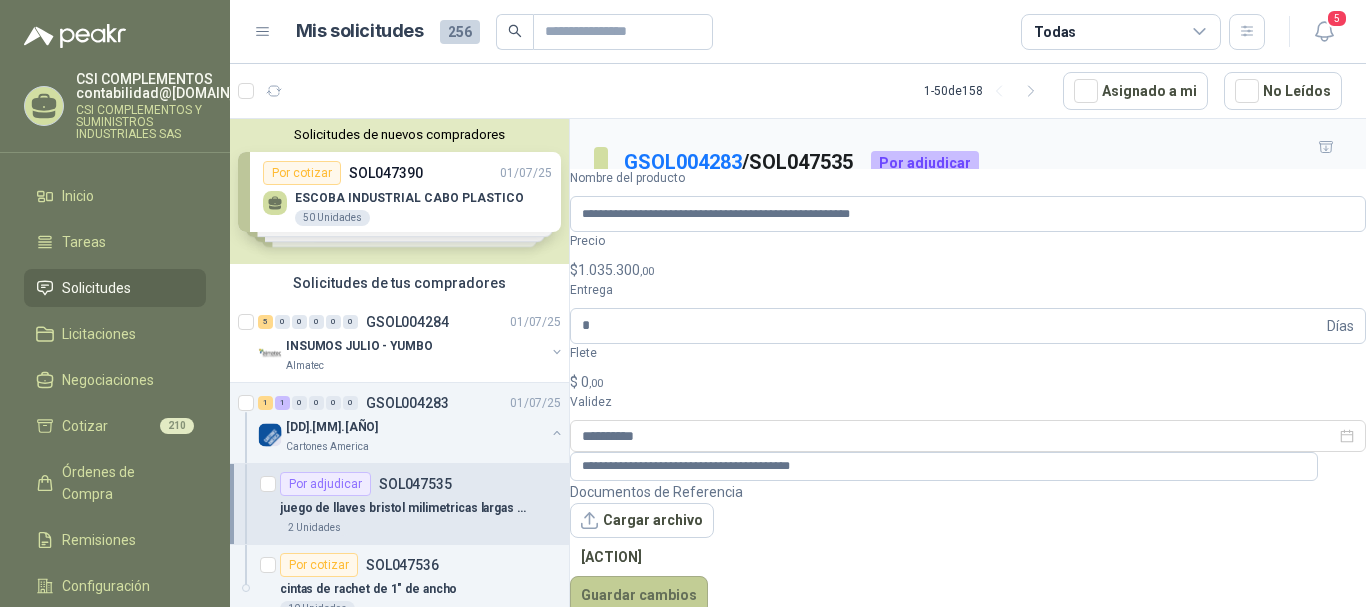 click on "Guardar cambios" at bounding box center [639, 595] 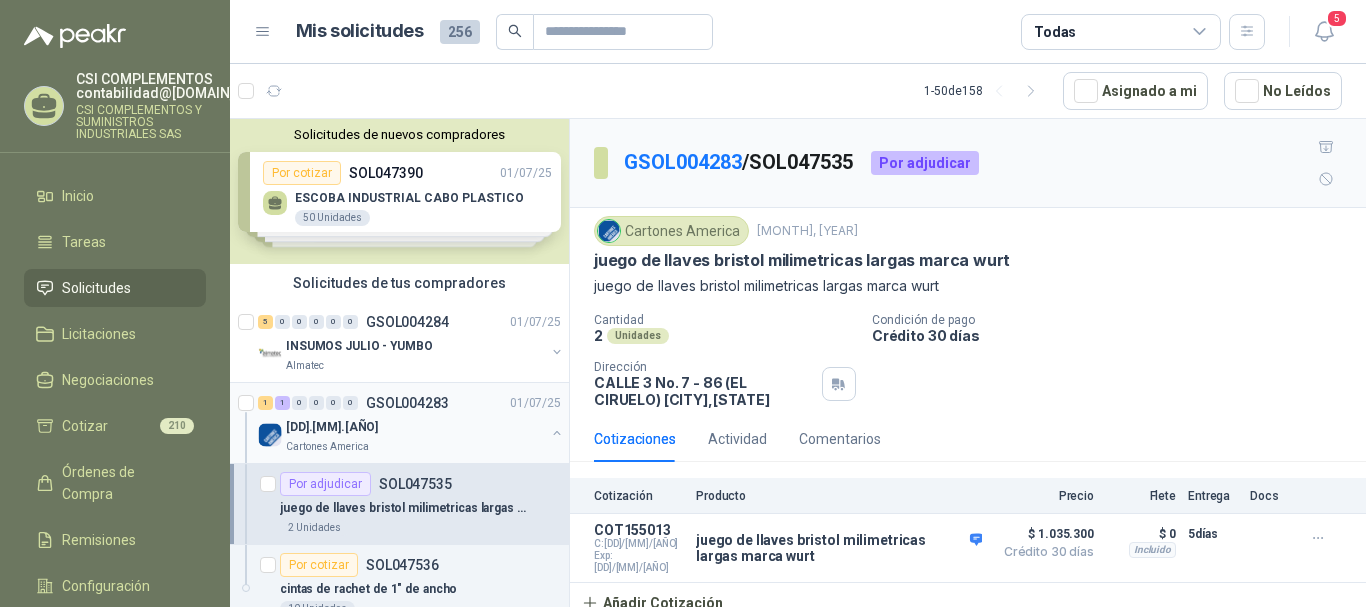click on "[DD].[MM].[AÑO]" at bounding box center [415, 427] 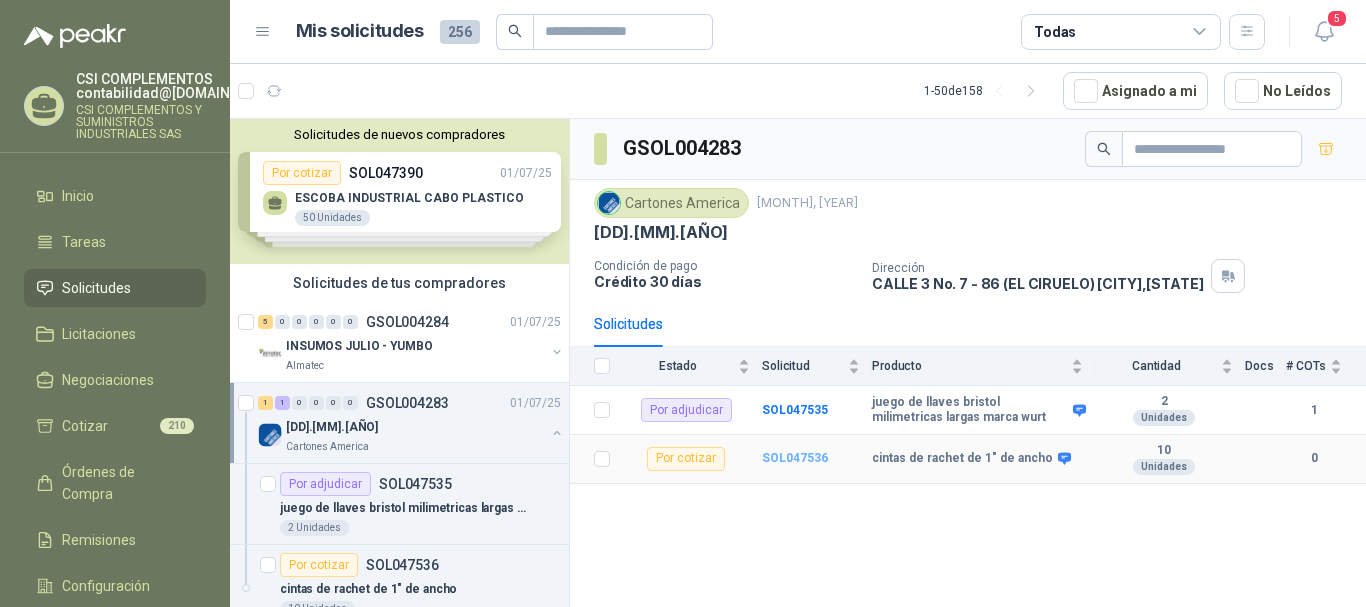 click on "SOL047536" at bounding box center (795, 458) 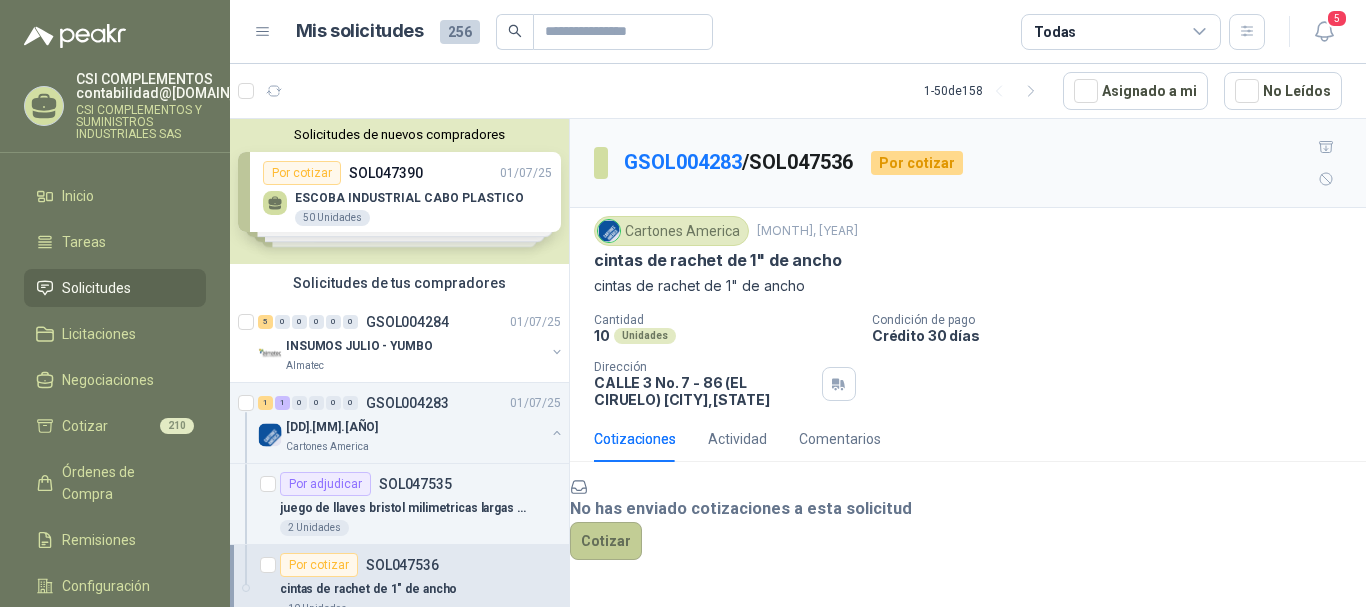 click on "Cotizar" at bounding box center [606, 541] 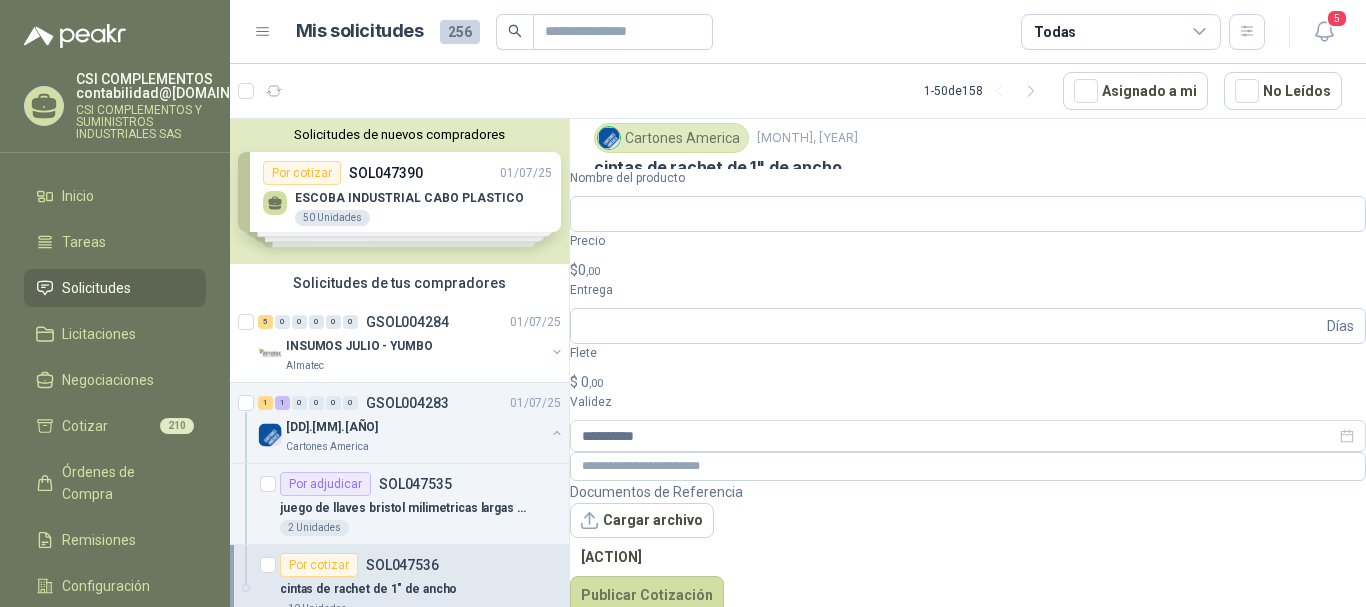 scroll, scrollTop: 91, scrollLeft: 0, axis: vertical 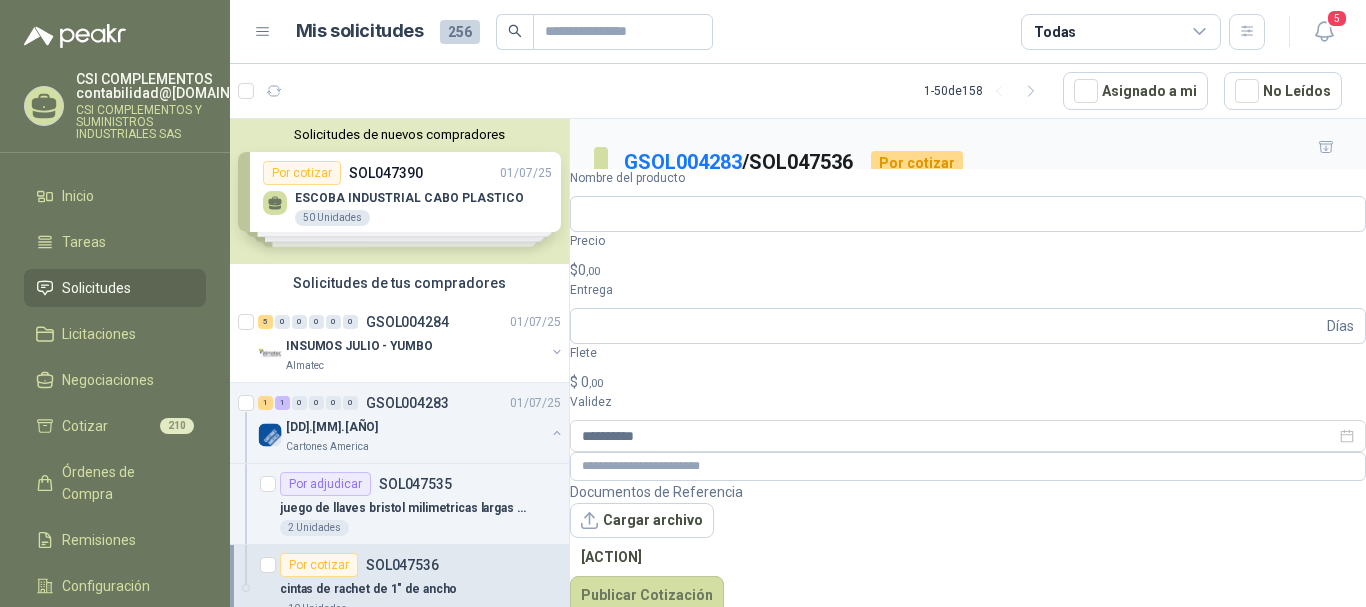 drag, startPoint x: 594, startPoint y: 135, endPoint x: 844, endPoint y: 231, distance: 267.79843 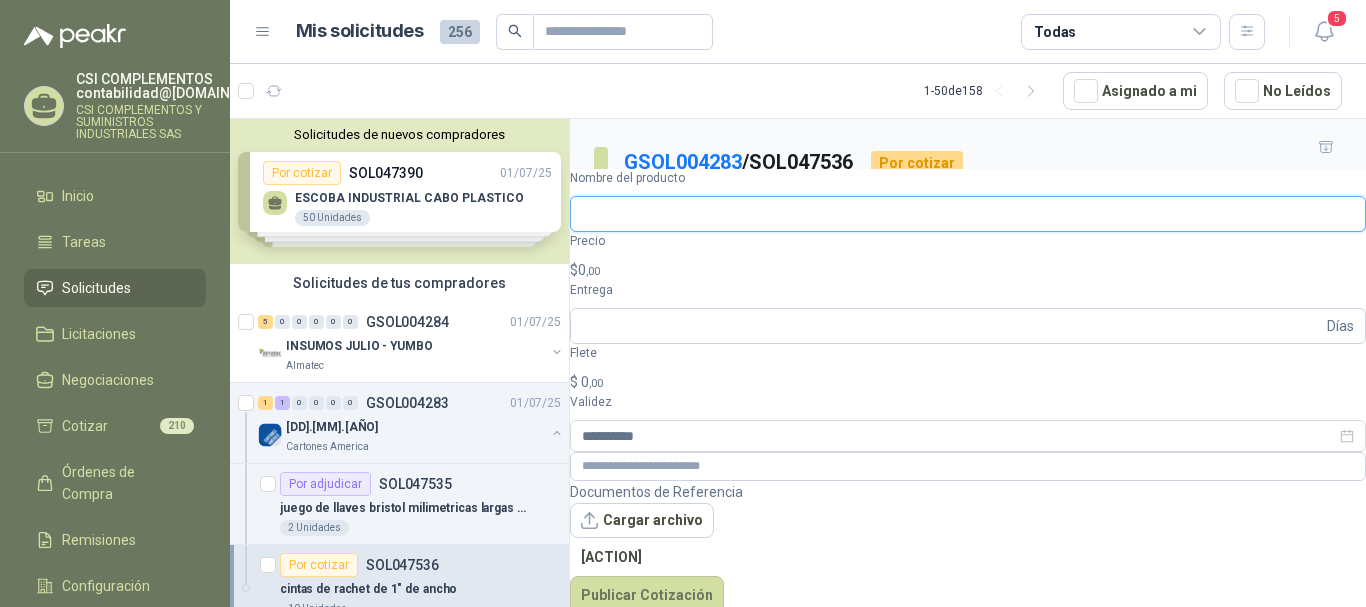 click on "Nombre del producto" at bounding box center [968, 214] 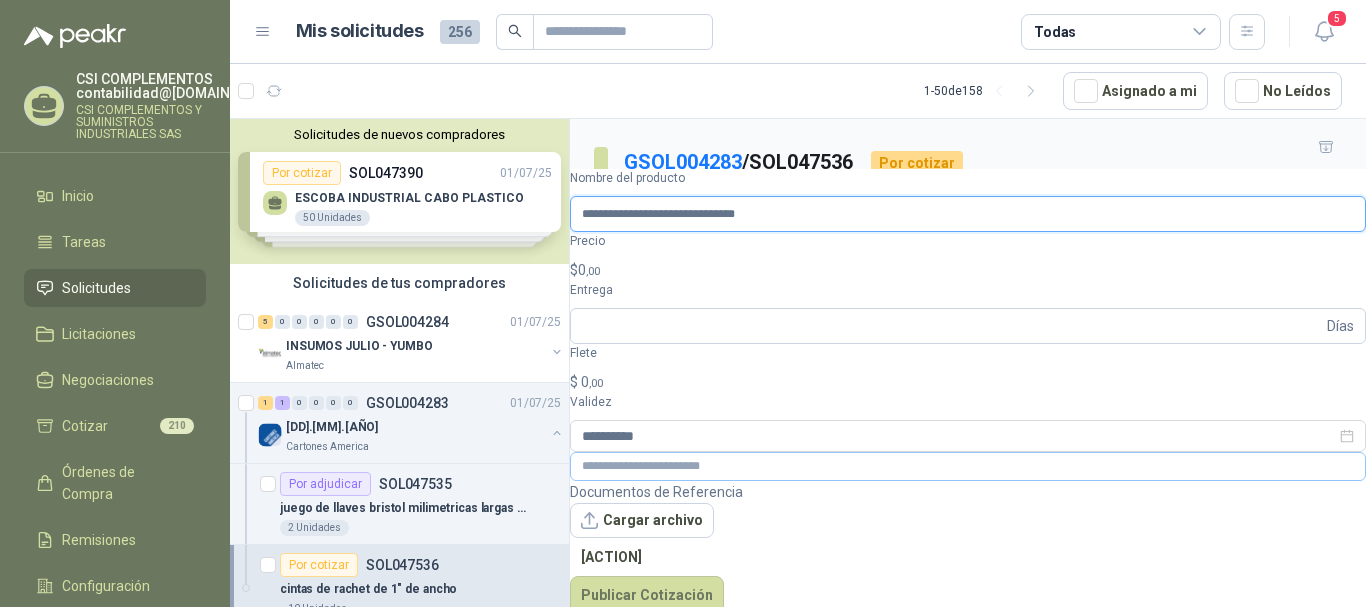 type on "**********" 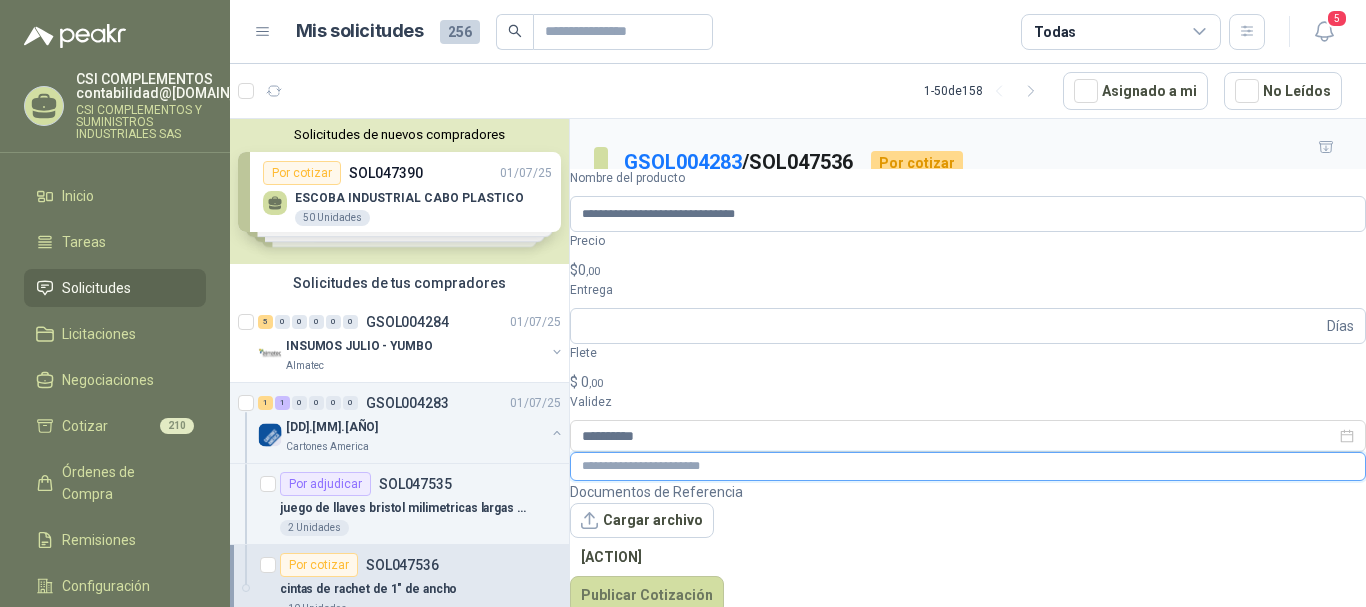 click at bounding box center (968, 466) 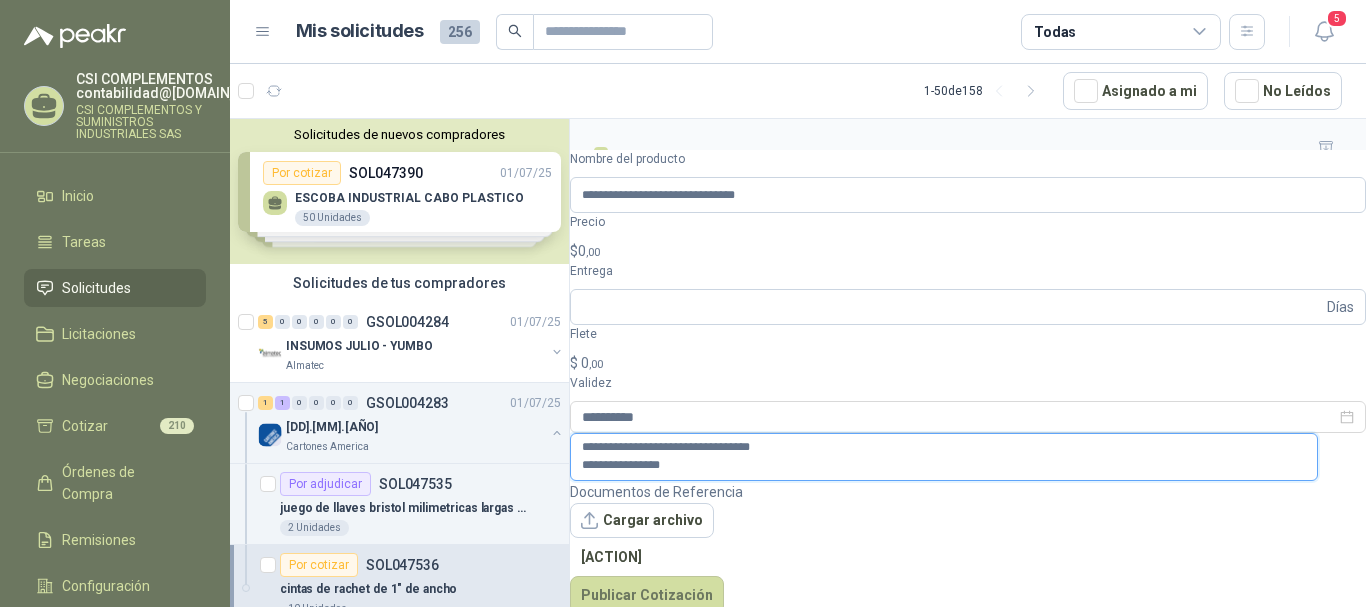 paste on "**********" 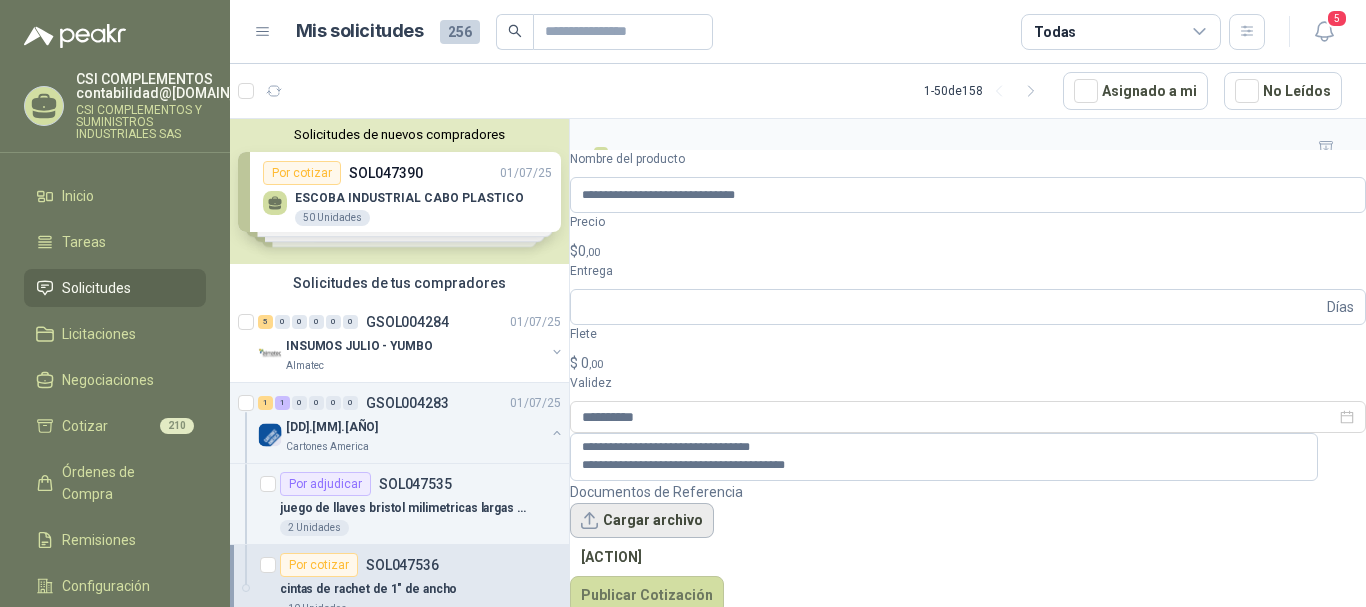 click on "Cargar archivo" at bounding box center [642, 521] 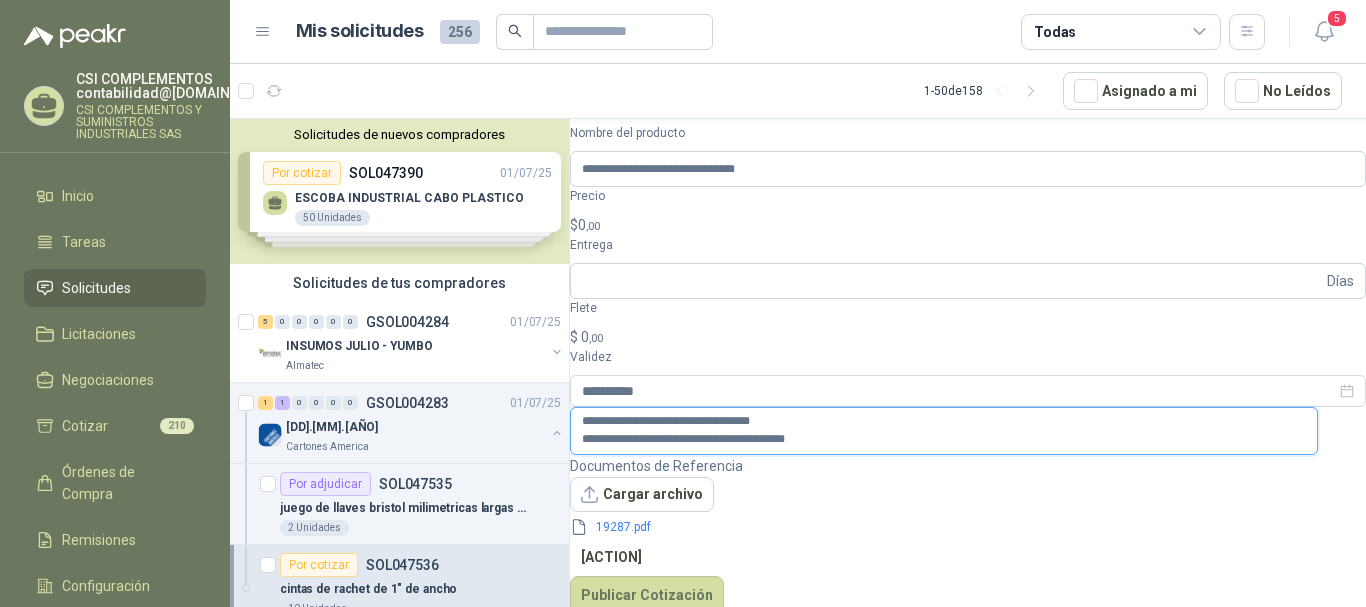 click on "**********" at bounding box center (944, 431) 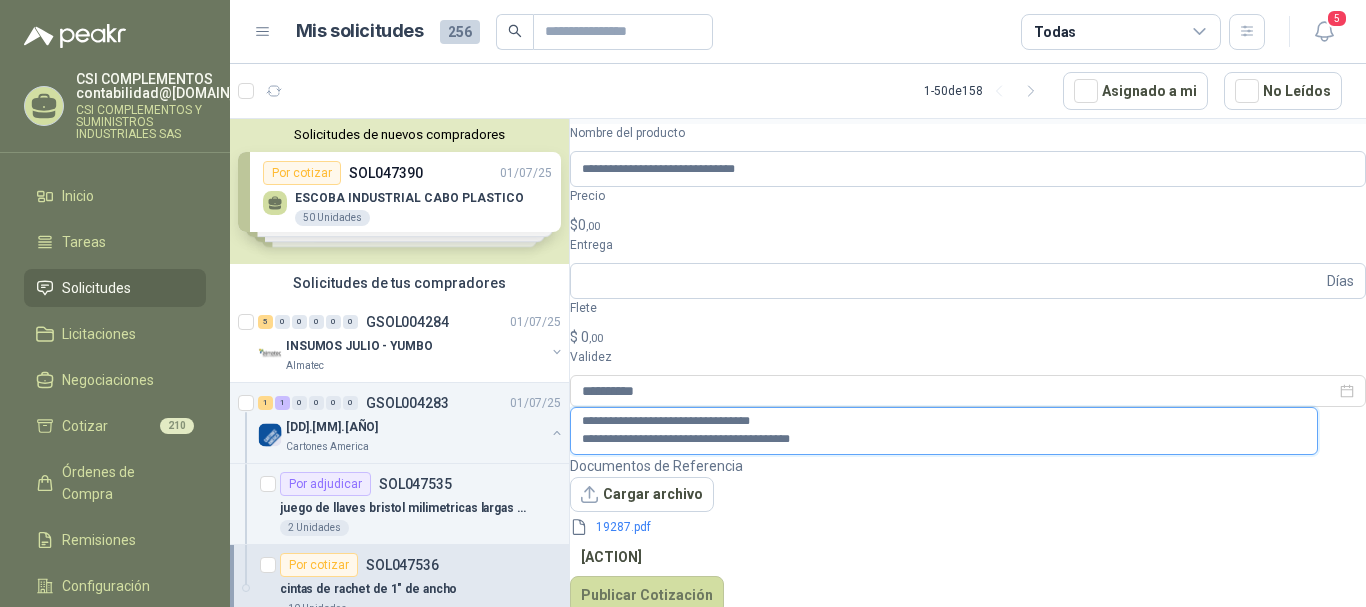 click on "**********" at bounding box center (944, 431) 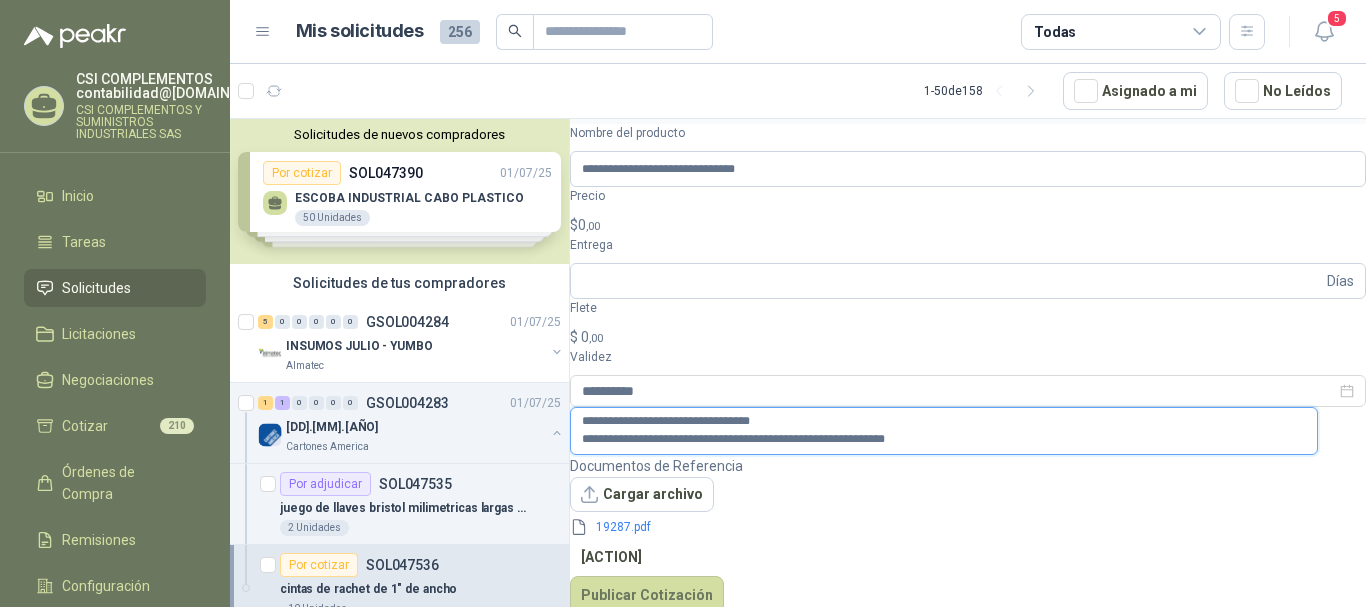 type on "**********" 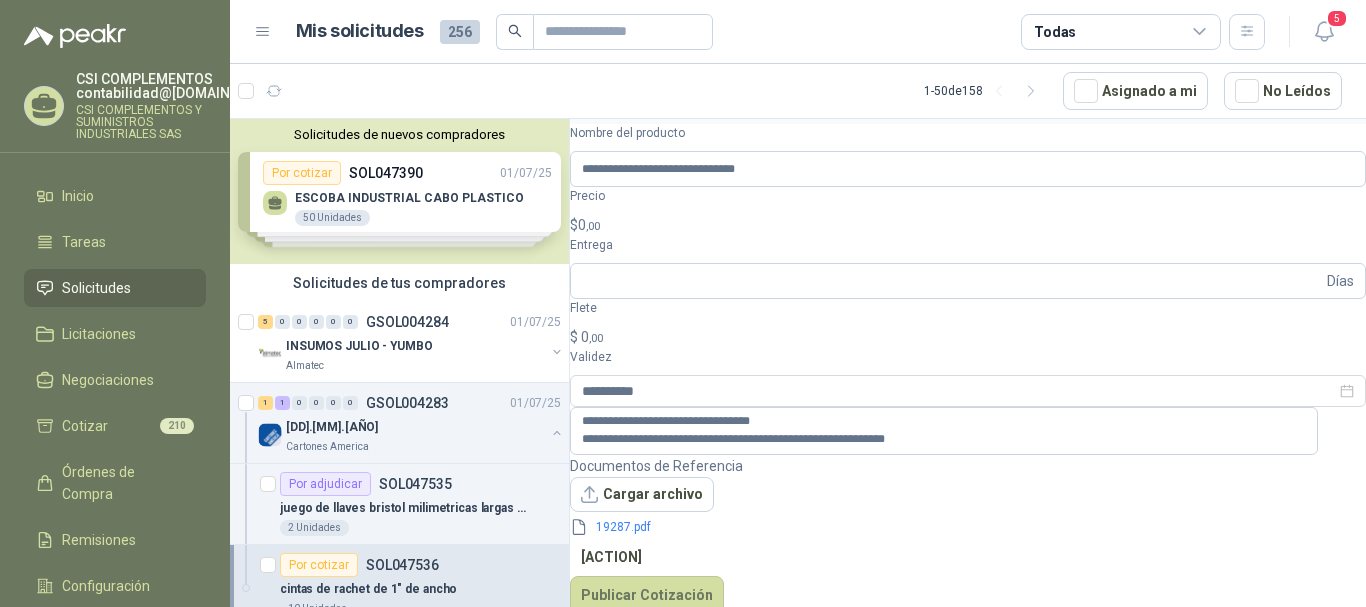 click on ",00" at bounding box center [593, 226] 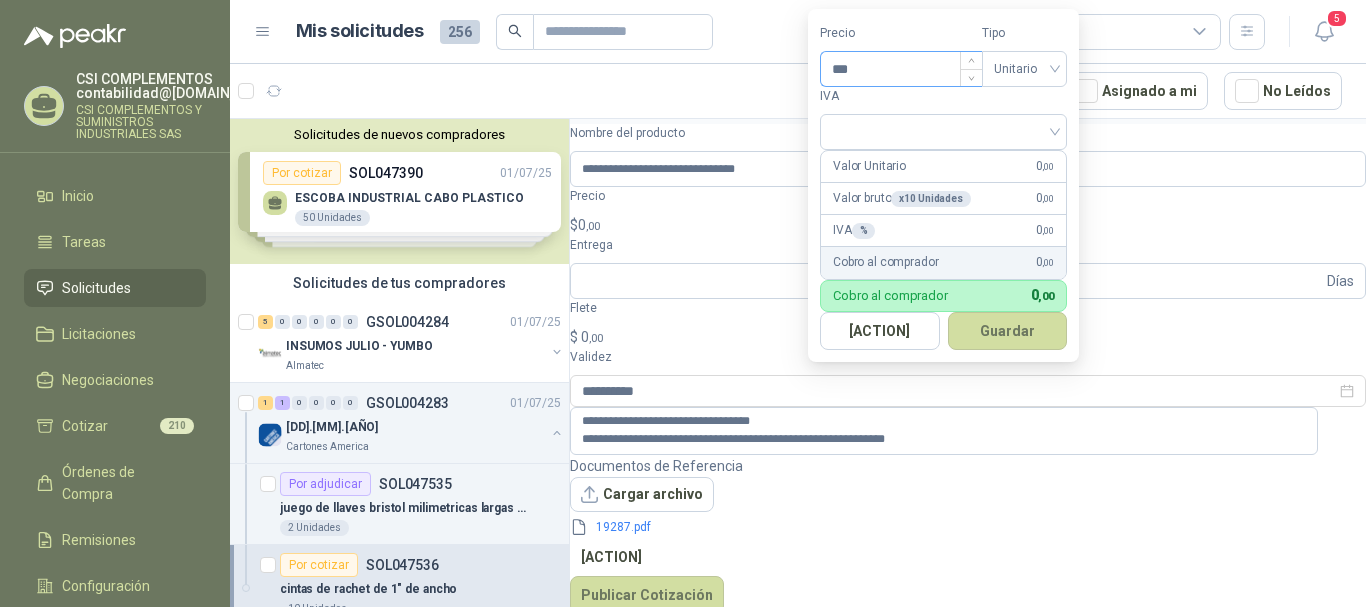 click on "***" at bounding box center (901, 69) 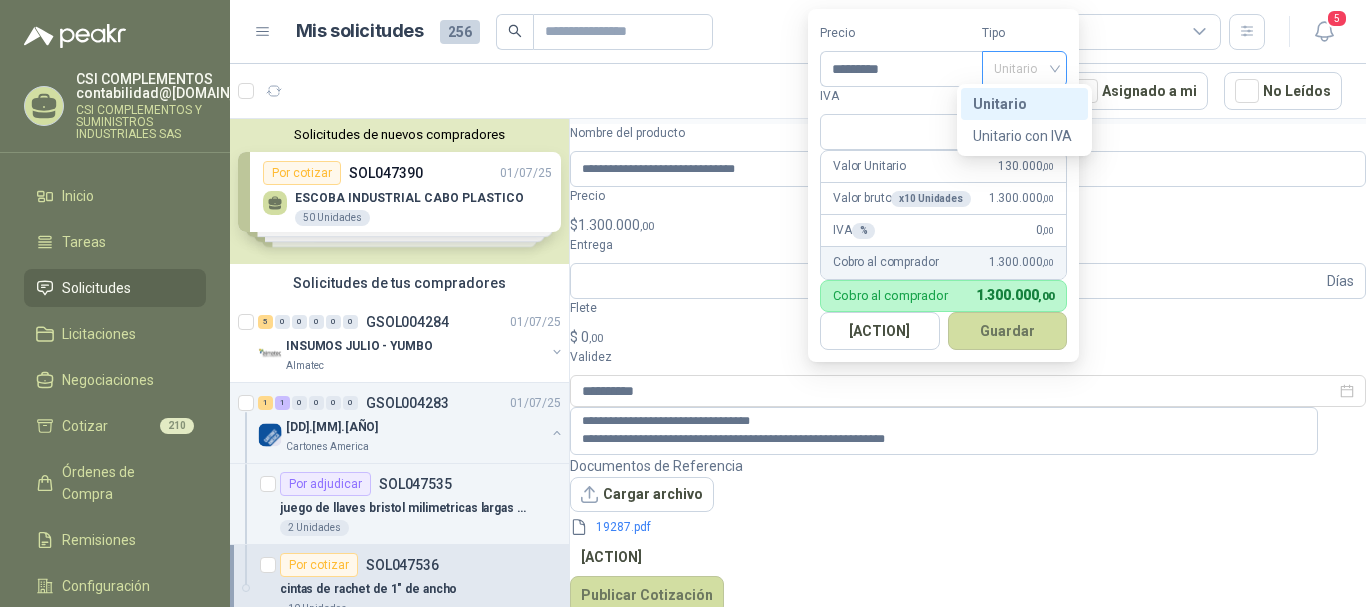 click on "Unitario" at bounding box center [1024, 69] 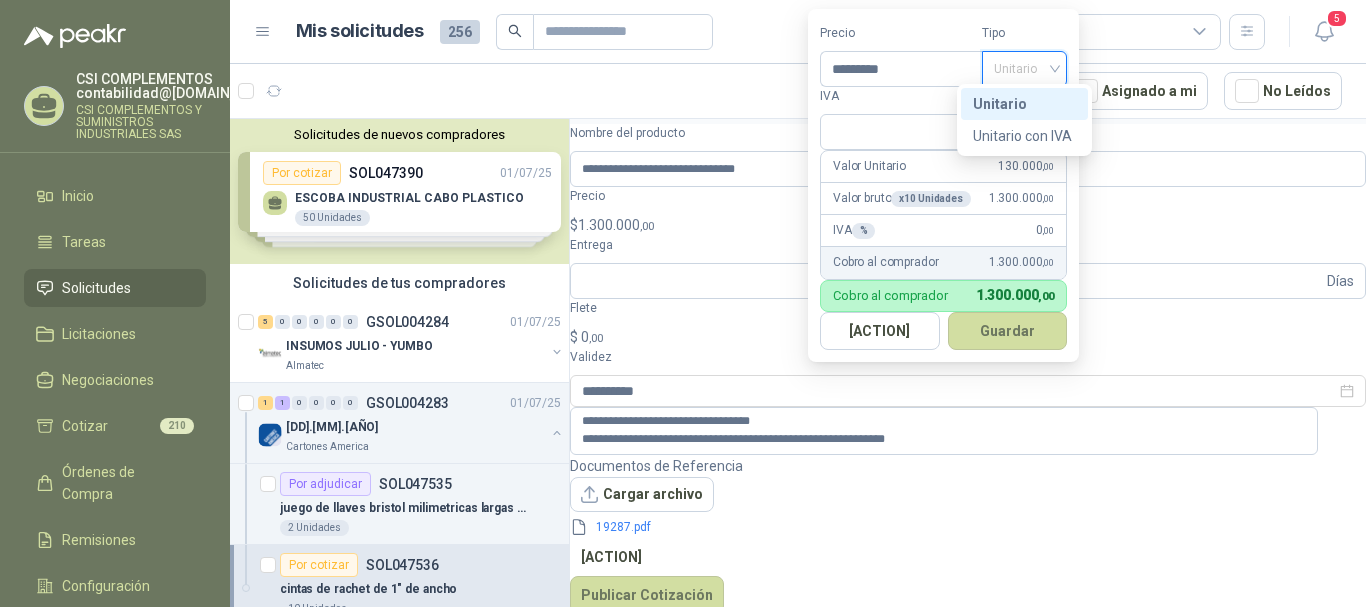 click on "Unitario" at bounding box center (1024, 104) 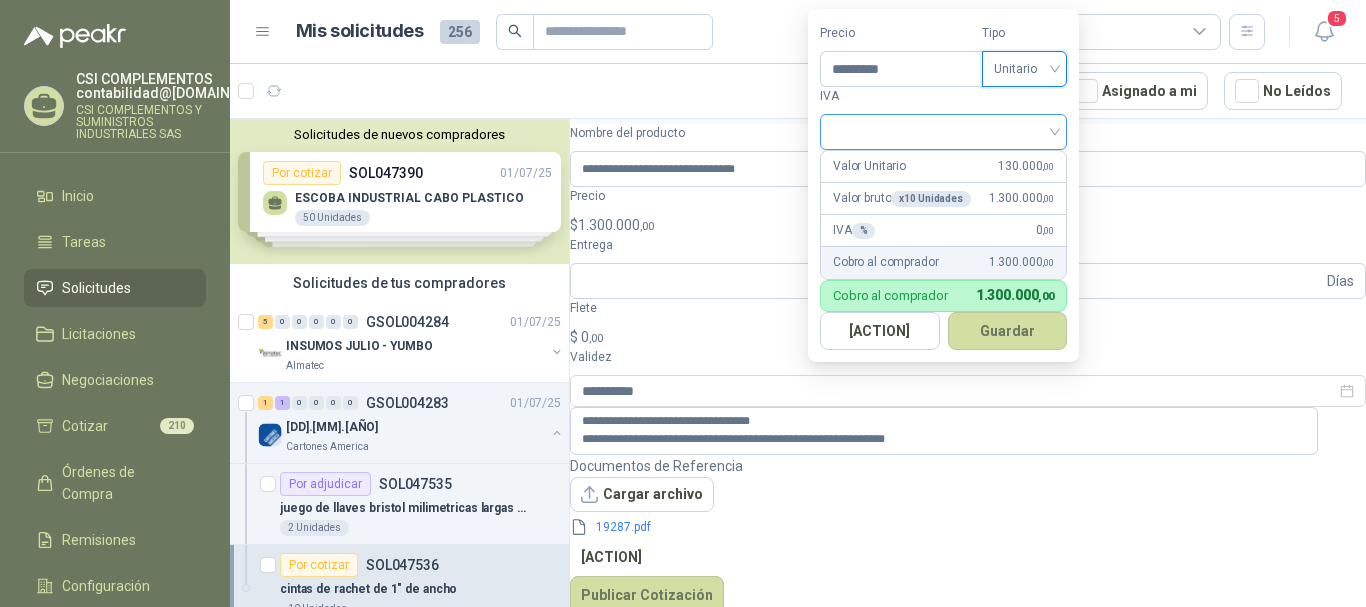 click at bounding box center [943, 130] 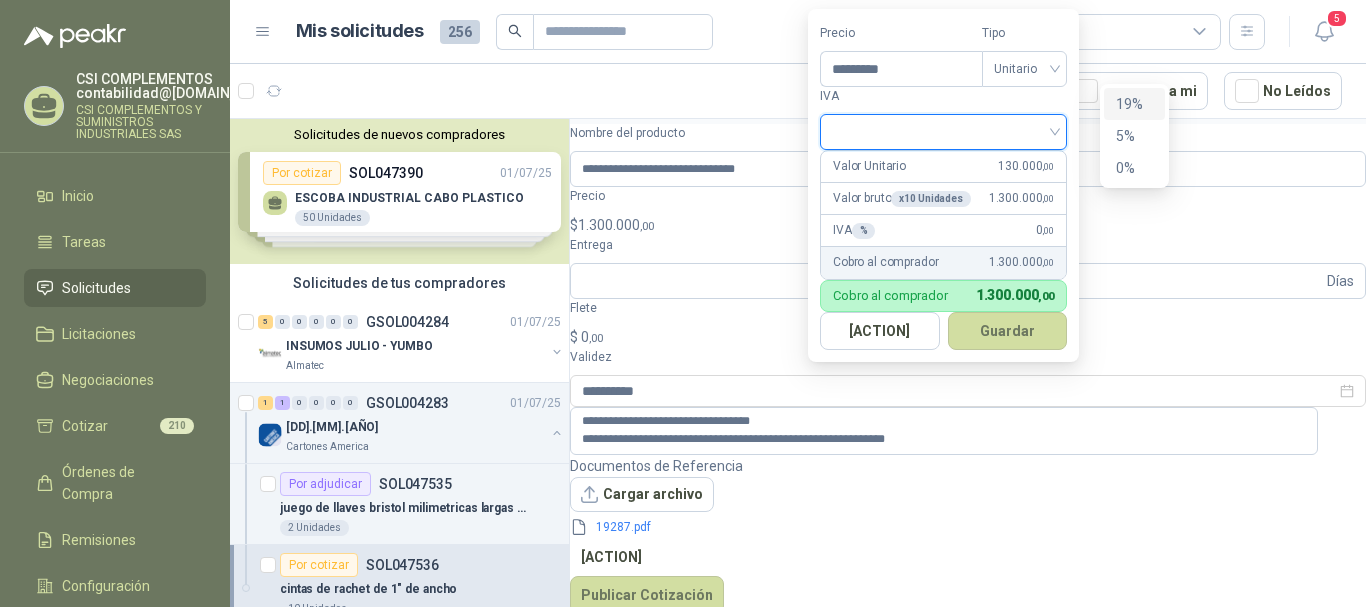 click on "19%" at bounding box center [0, 0] 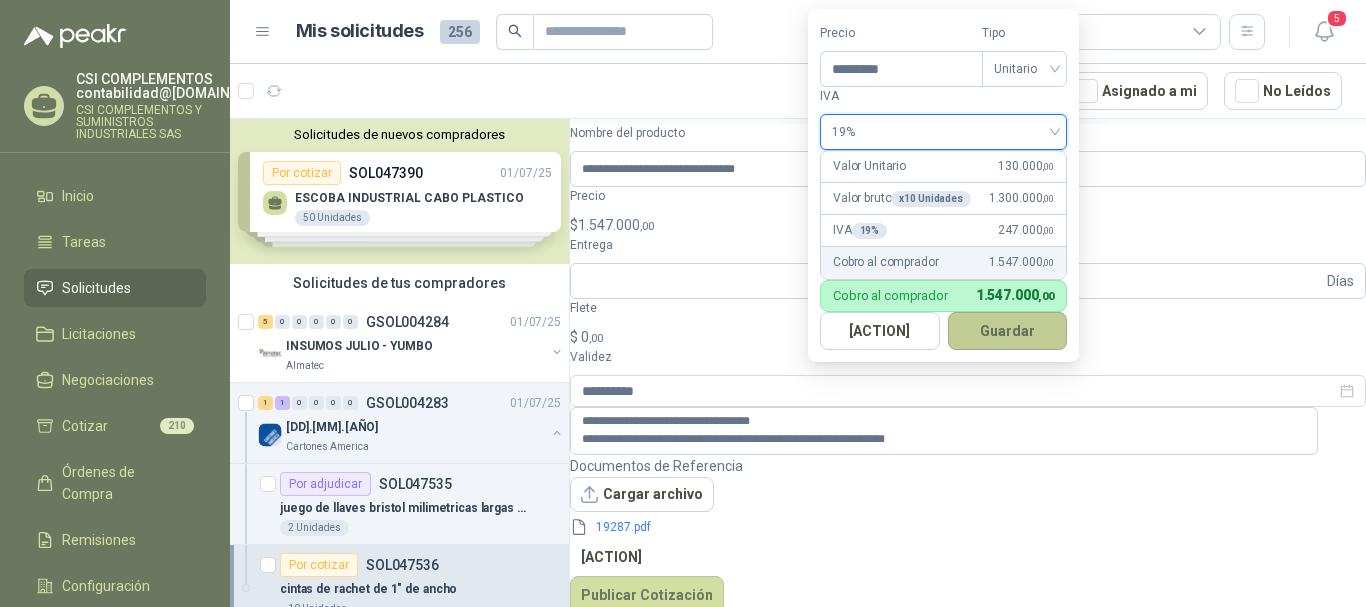 click on "Guardar" at bounding box center [1008, 331] 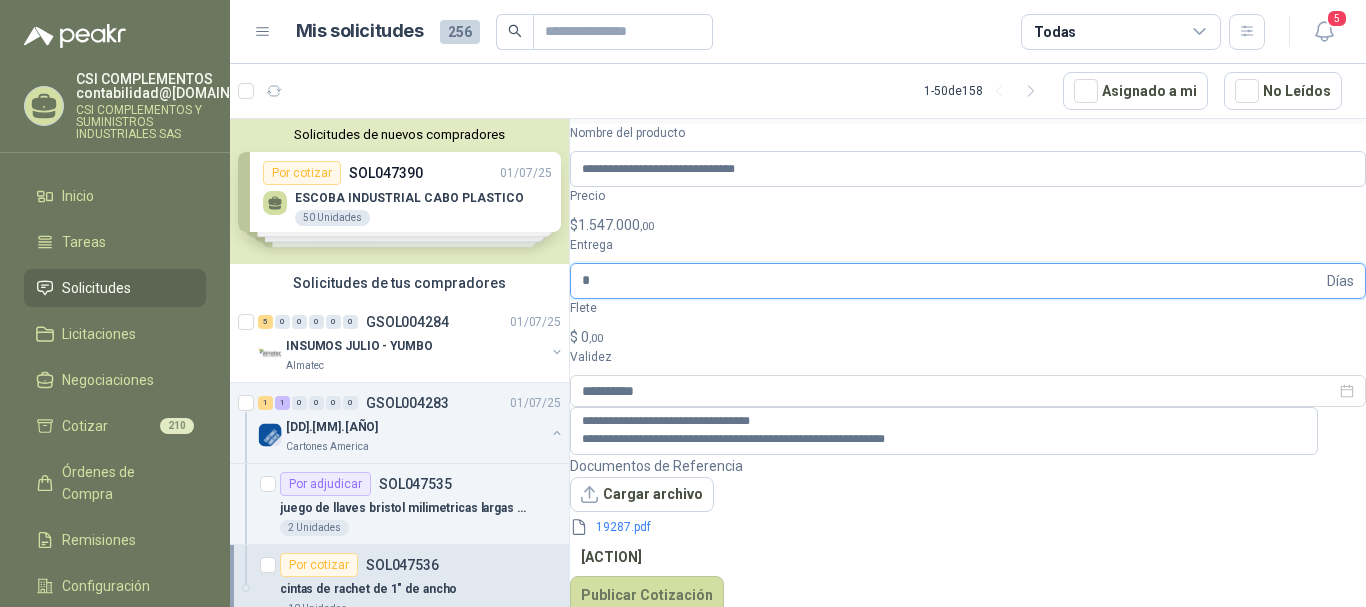 type on "*" 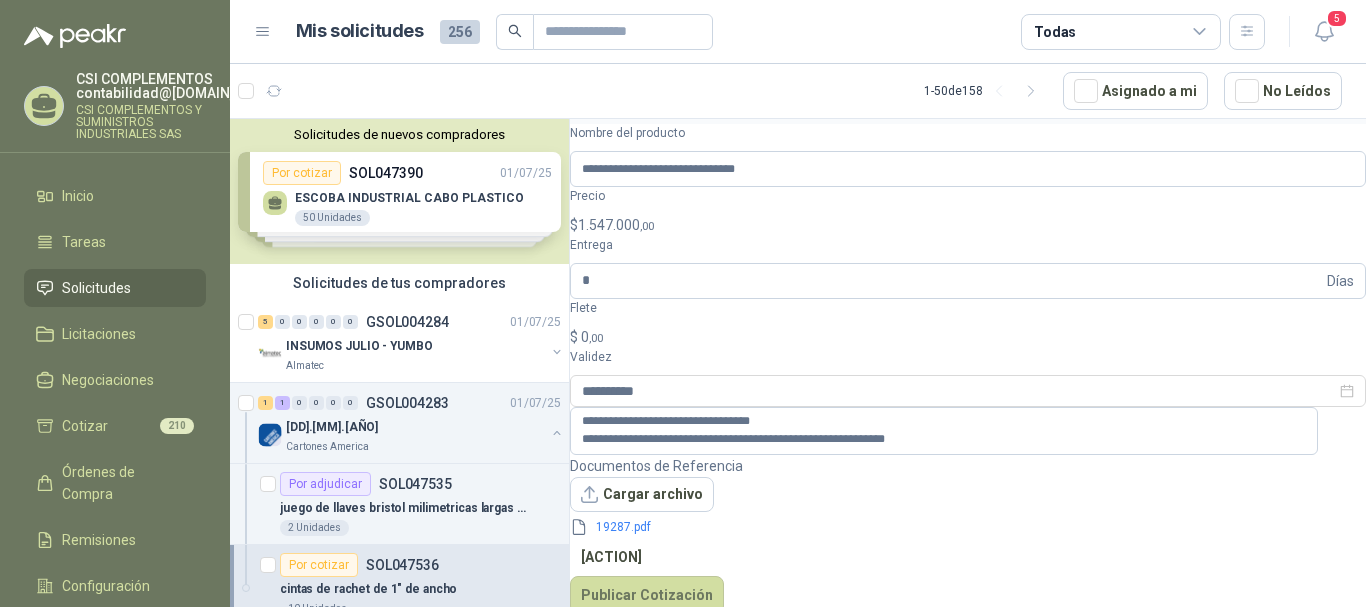 click on "0 ,00" at bounding box center (592, 337) 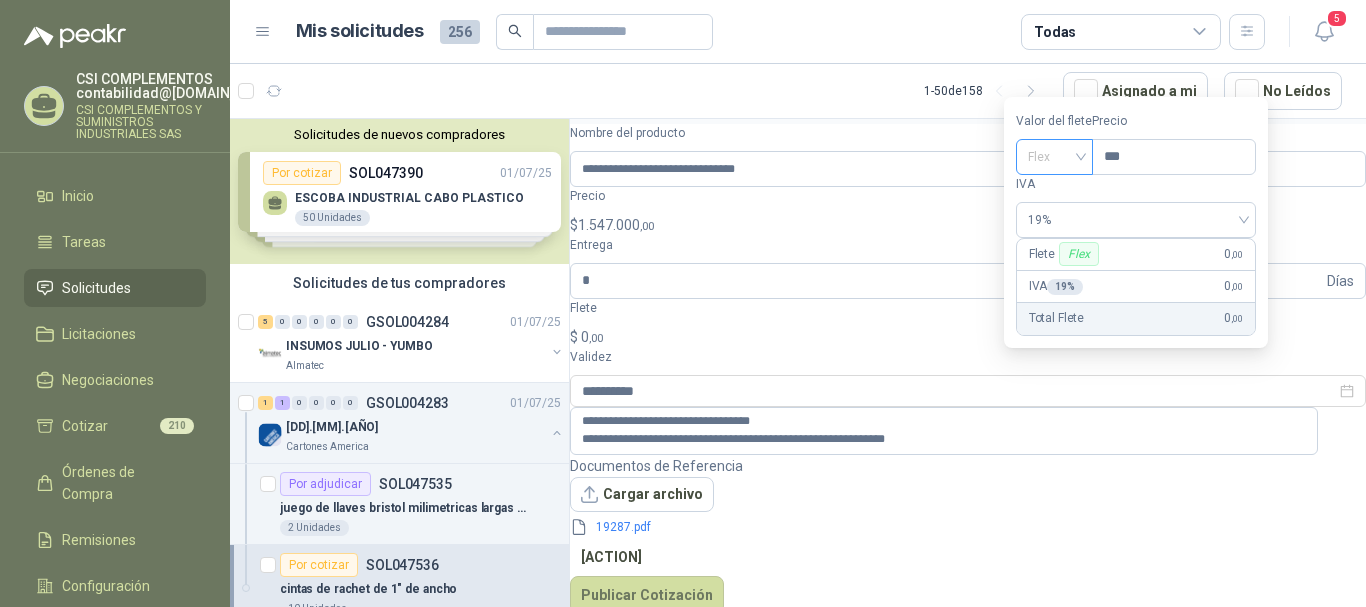 click on "Flex" at bounding box center [1054, 157] 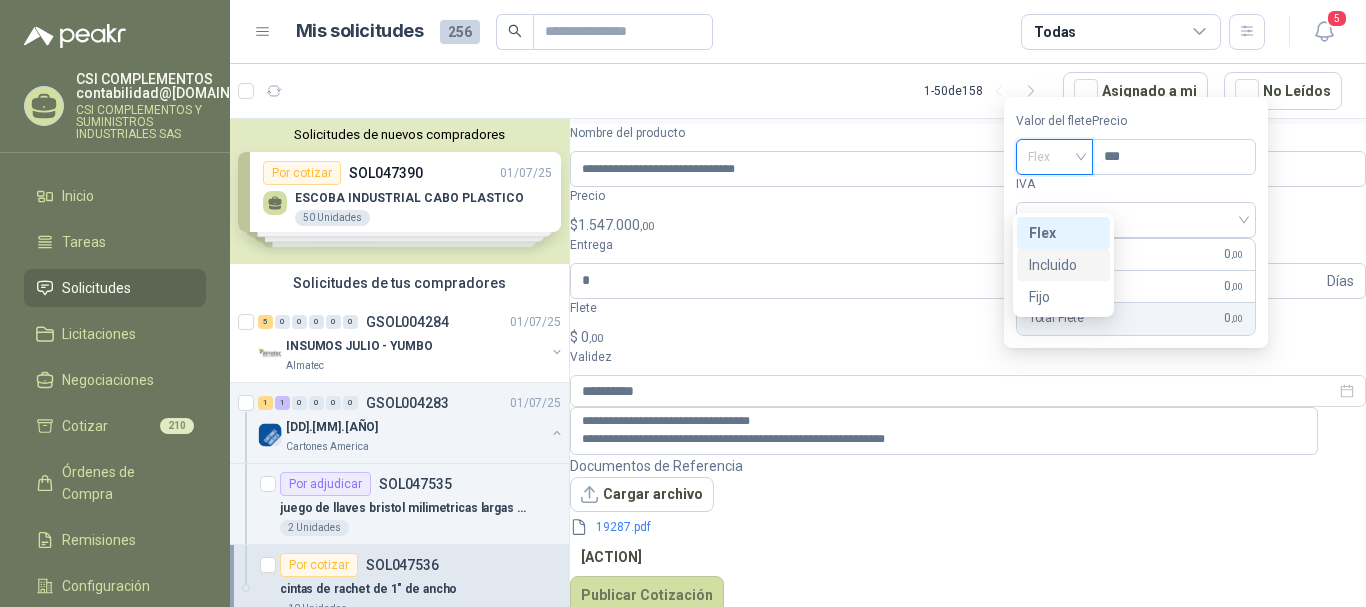click on "Incluido" at bounding box center [0, 0] 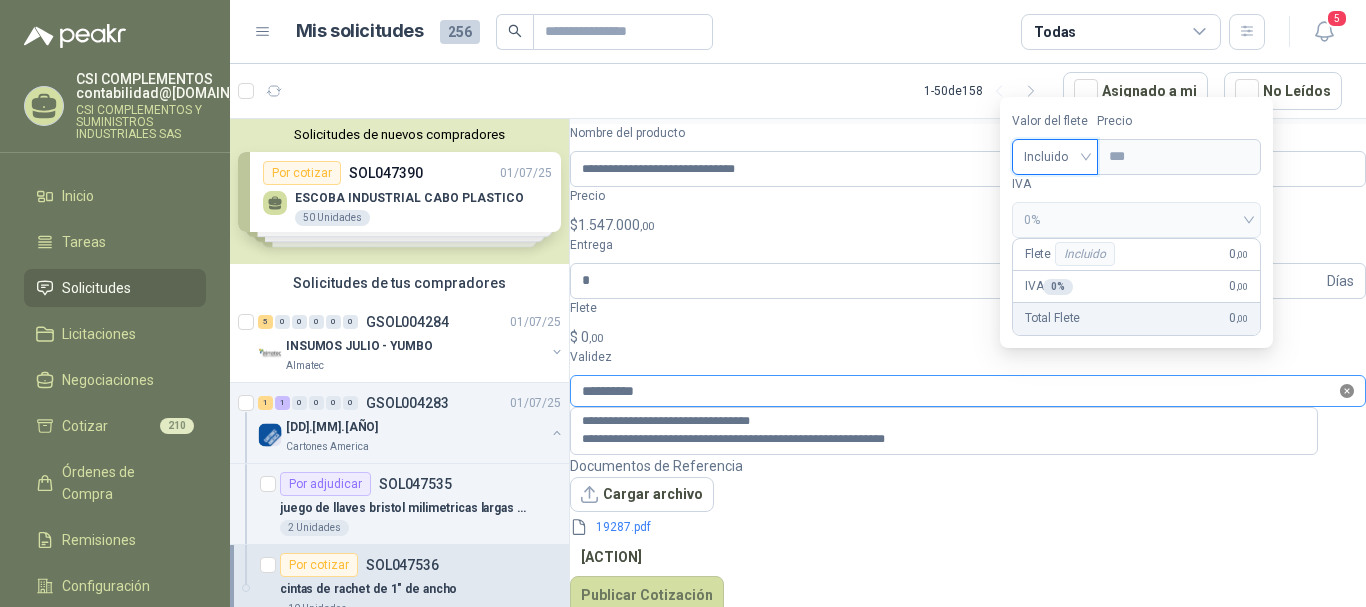 click at bounding box center [1347, 391] 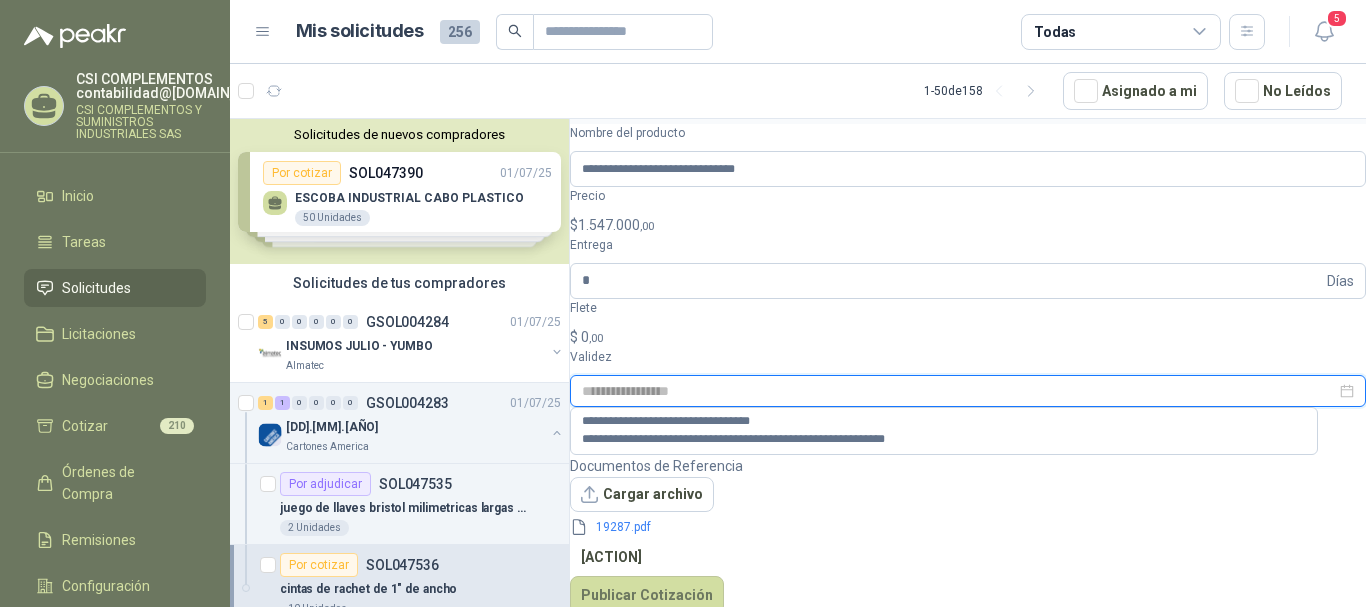 click at bounding box center (959, 391) 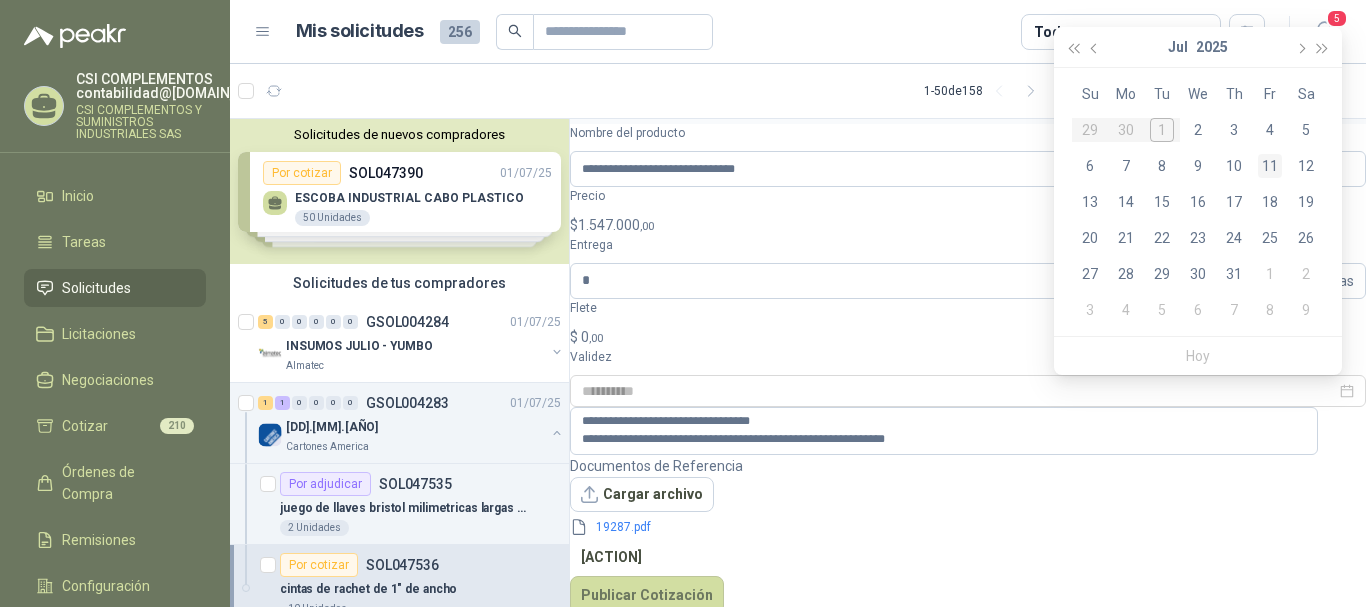 click on "11" at bounding box center [1270, 166] 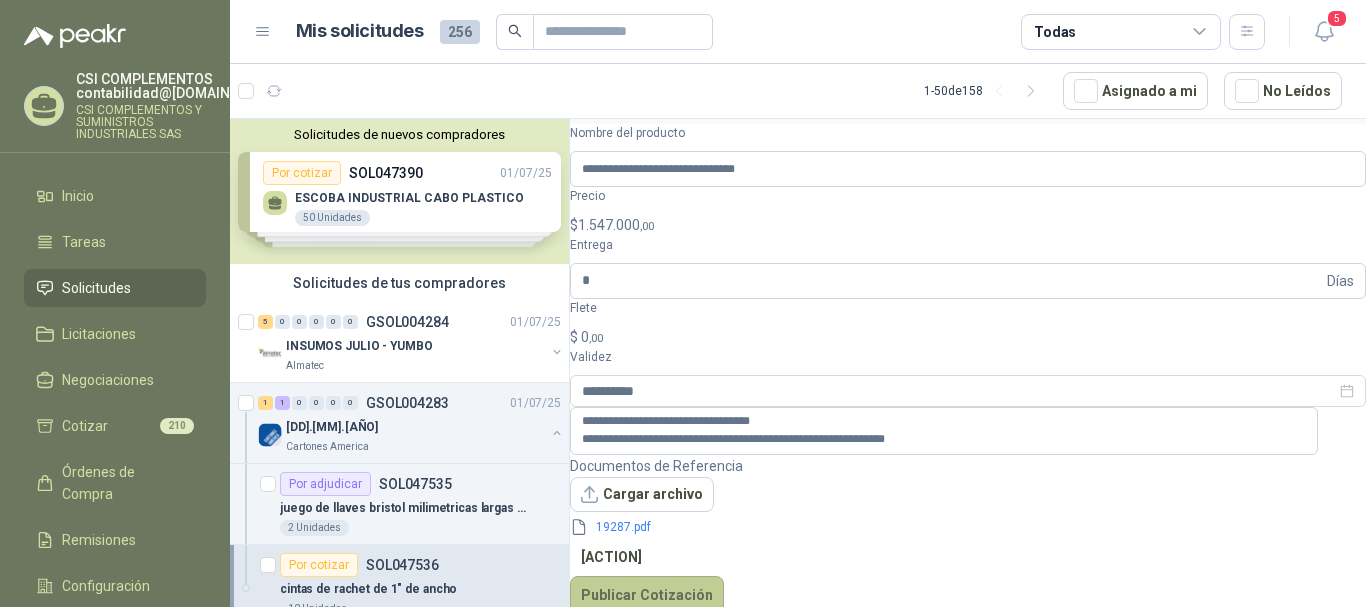 click on "Publicar Cotización" at bounding box center [647, 595] 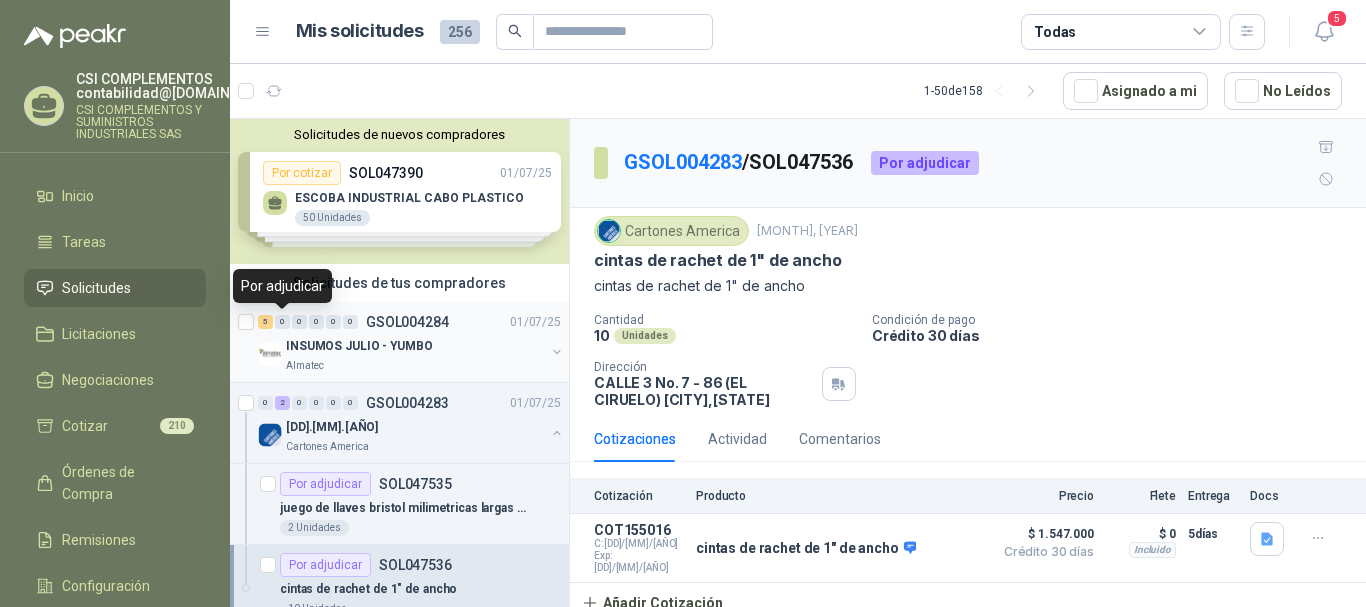 click on "0" at bounding box center [282, 322] 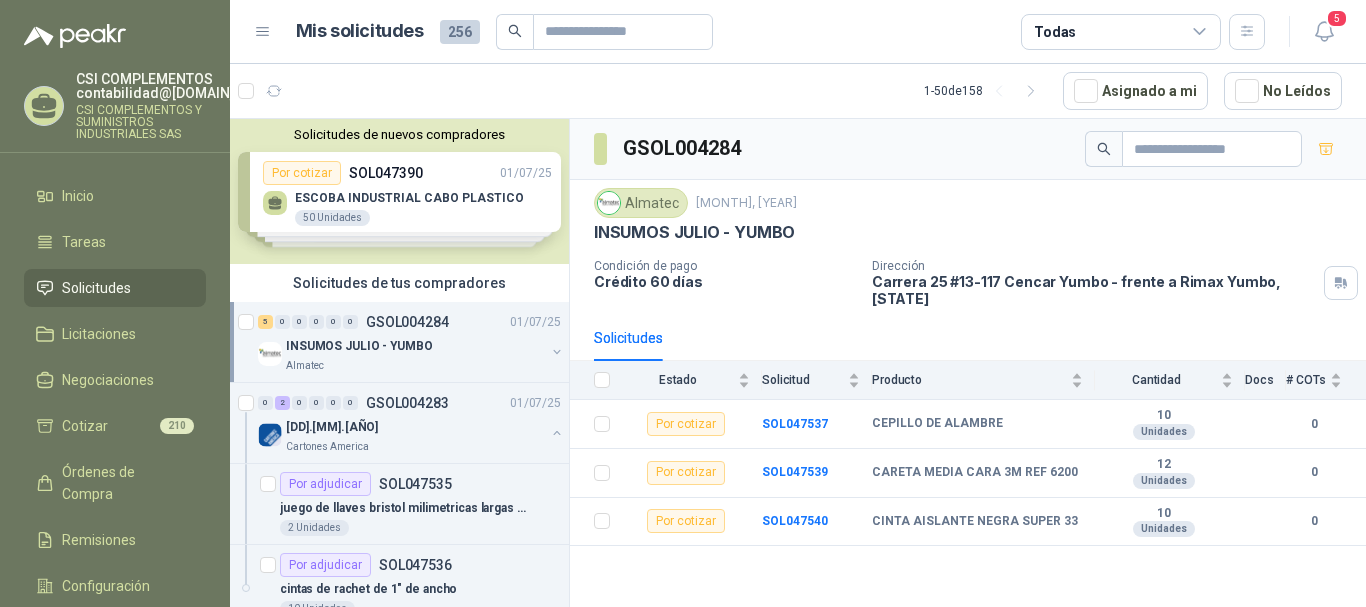 click on "INSUMOS JULIO - YUMBO" at bounding box center (359, 346) 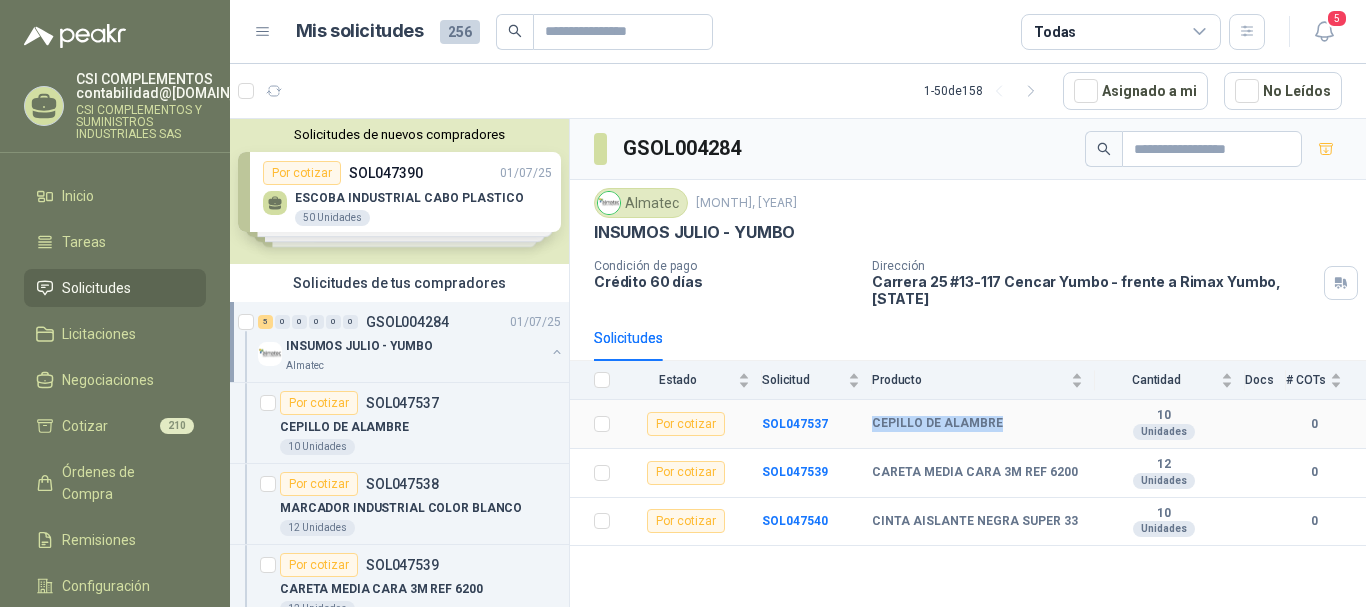 drag, startPoint x: 870, startPoint y: 426, endPoint x: 1000, endPoint y: 432, distance: 130.13838 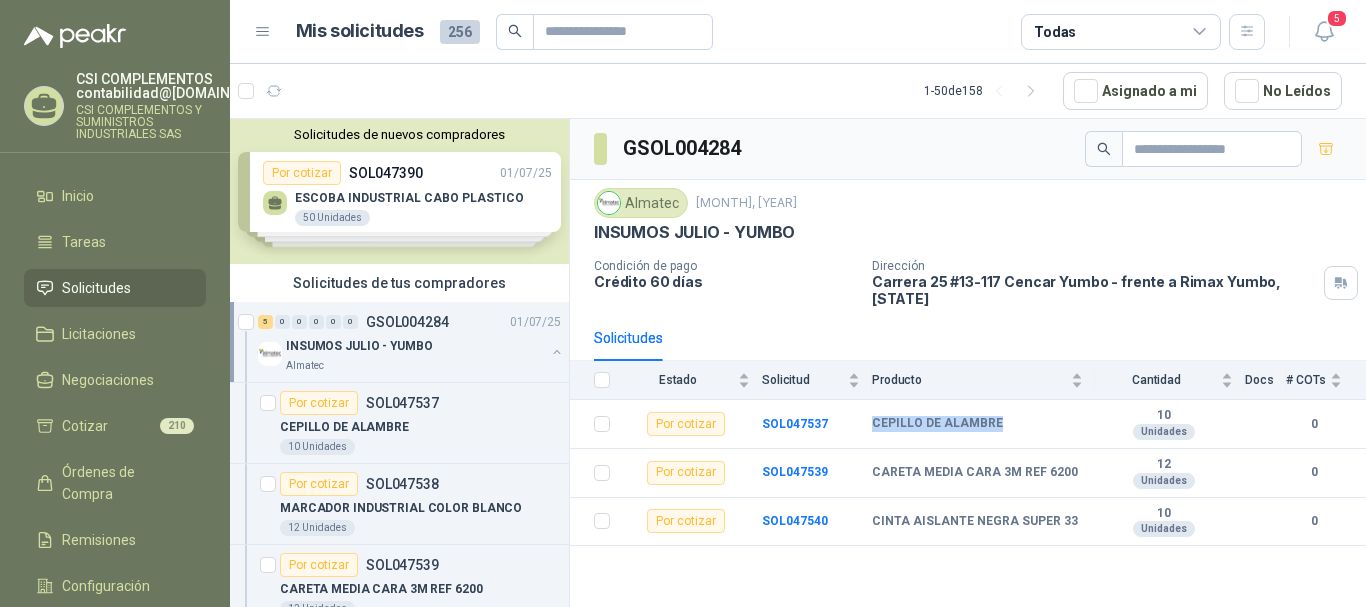 copy on "CEPILLO DE ALAMBRE" 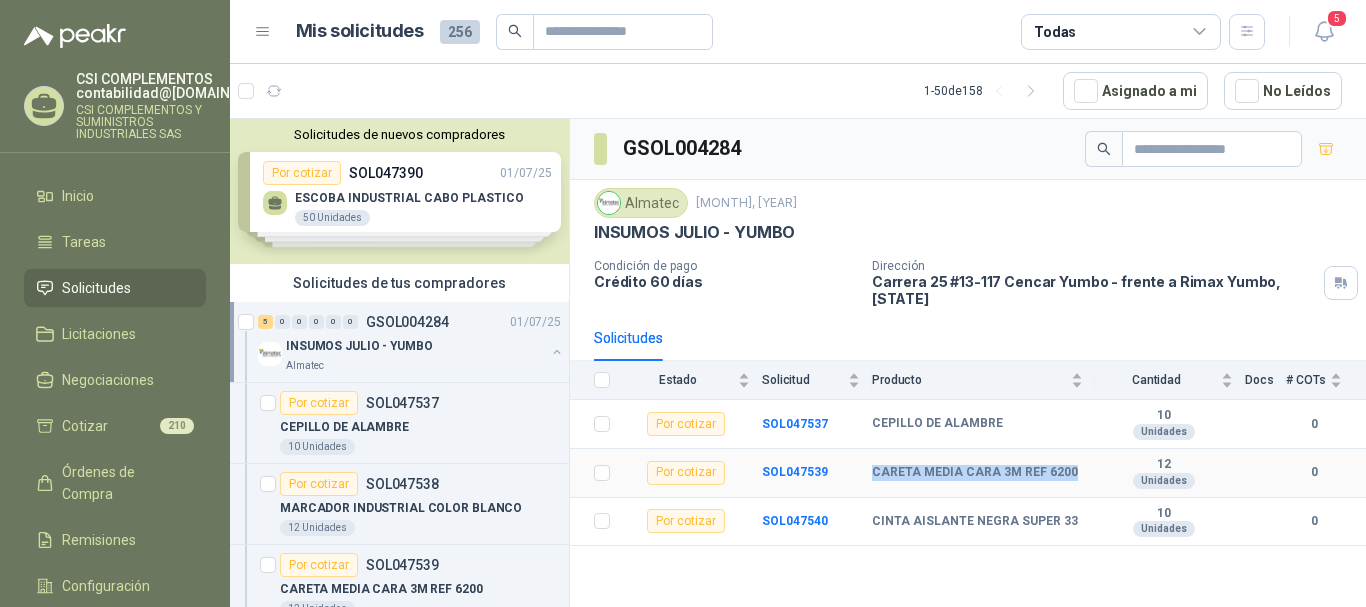 drag, startPoint x: 871, startPoint y: 468, endPoint x: 1076, endPoint y: 476, distance: 205.15604 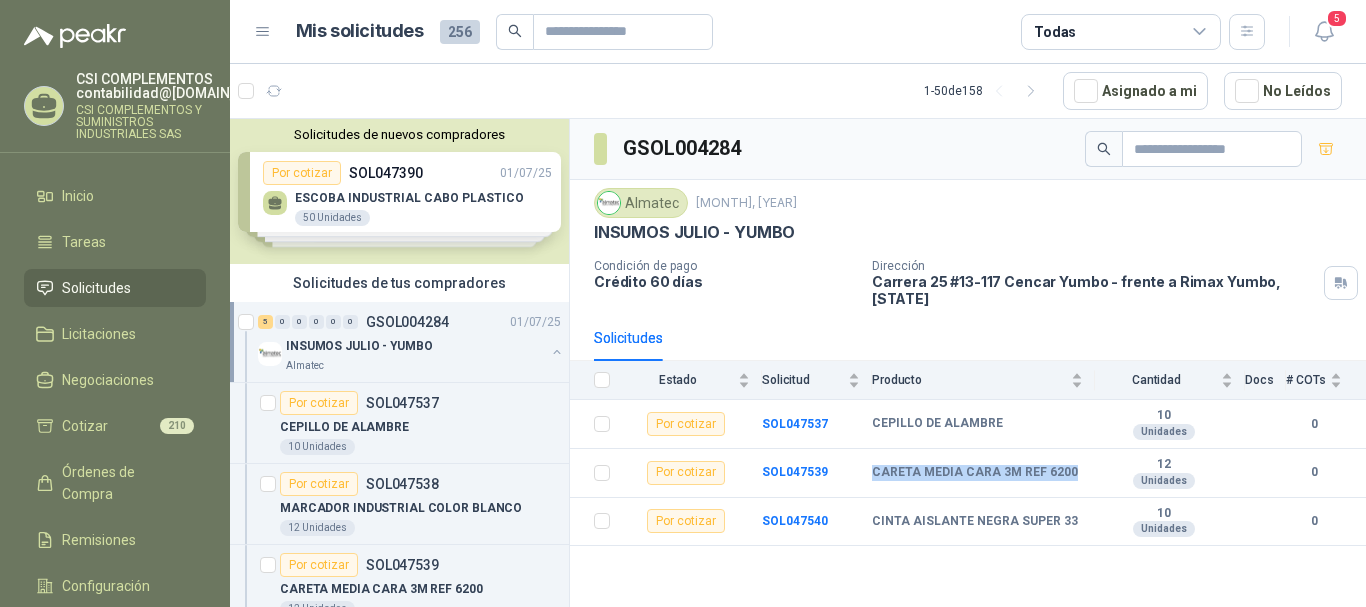 copy on "CARETA MEDIA CARA 3M REF 6200" 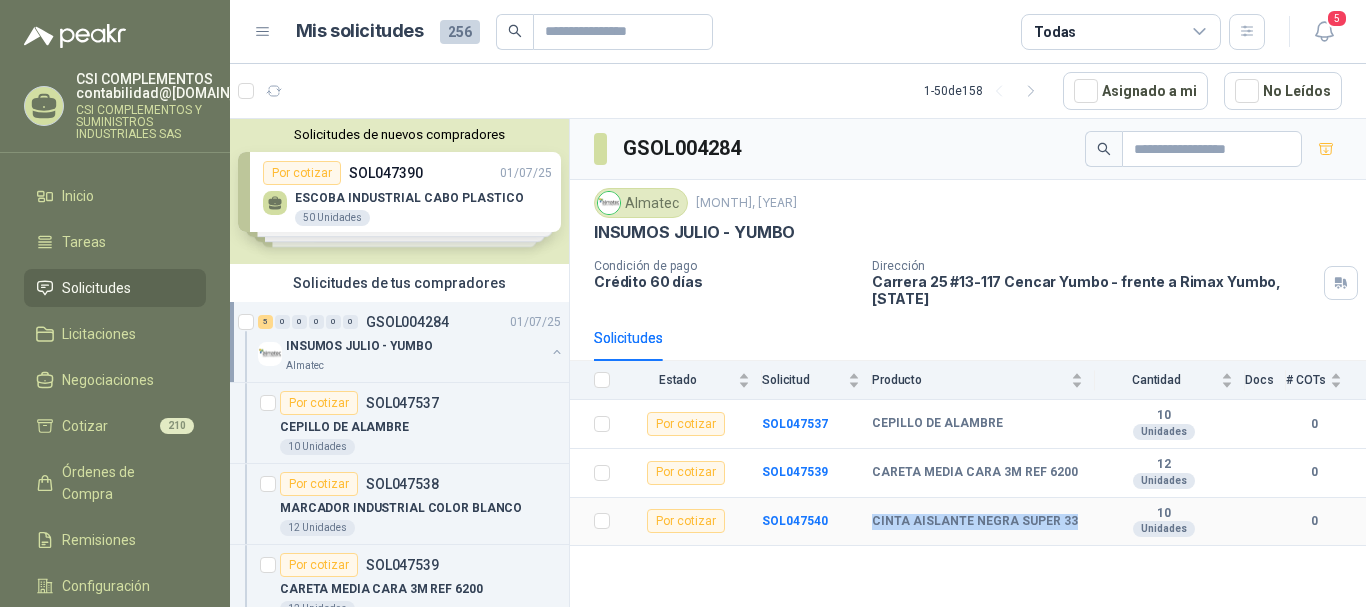 drag, startPoint x: 866, startPoint y: 525, endPoint x: 1068, endPoint y: 528, distance: 202.02228 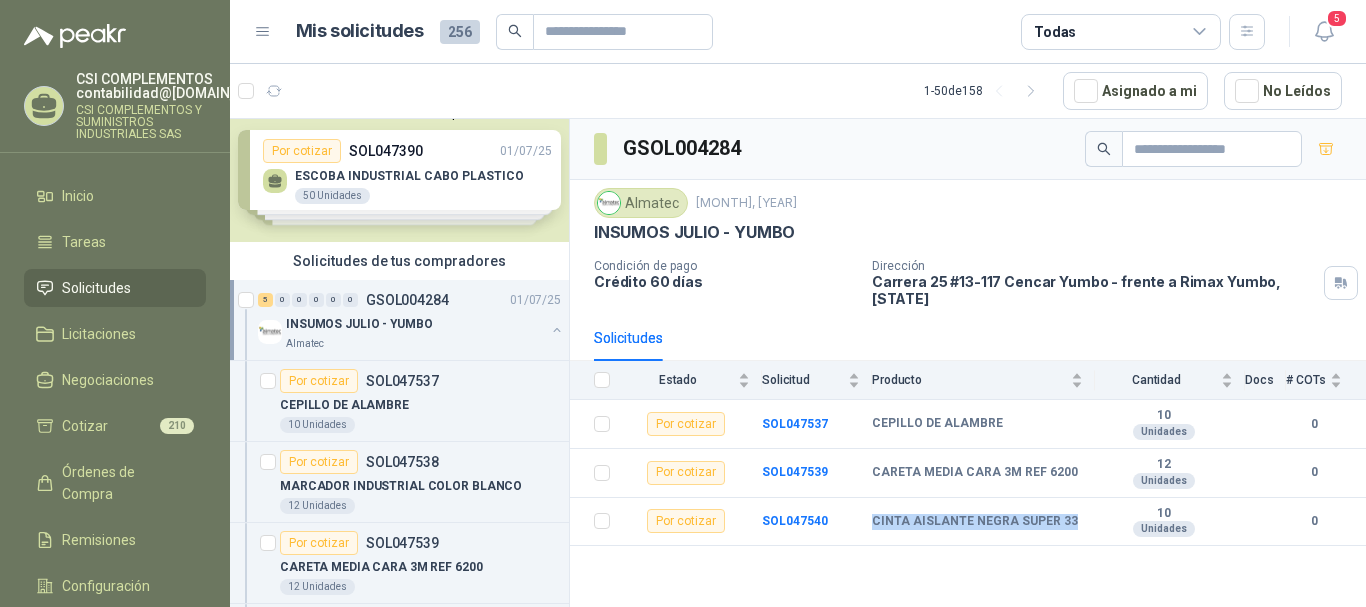 scroll, scrollTop: 0, scrollLeft: 0, axis: both 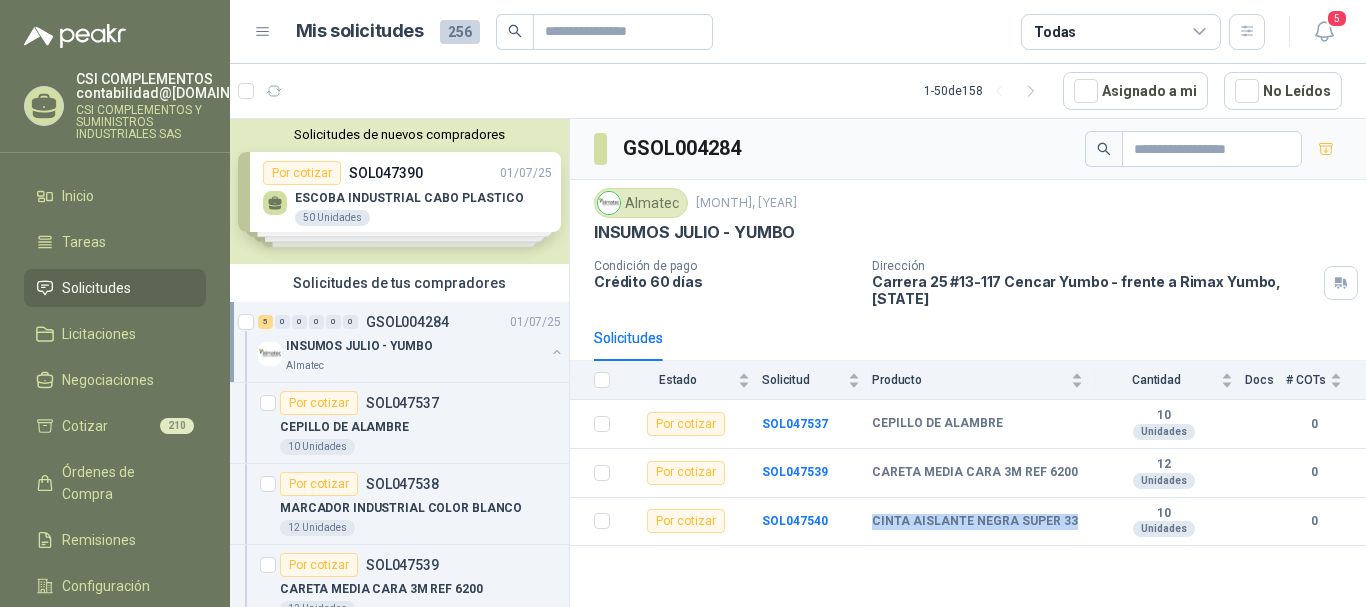 click on "Solicitudes" at bounding box center (115, 288) 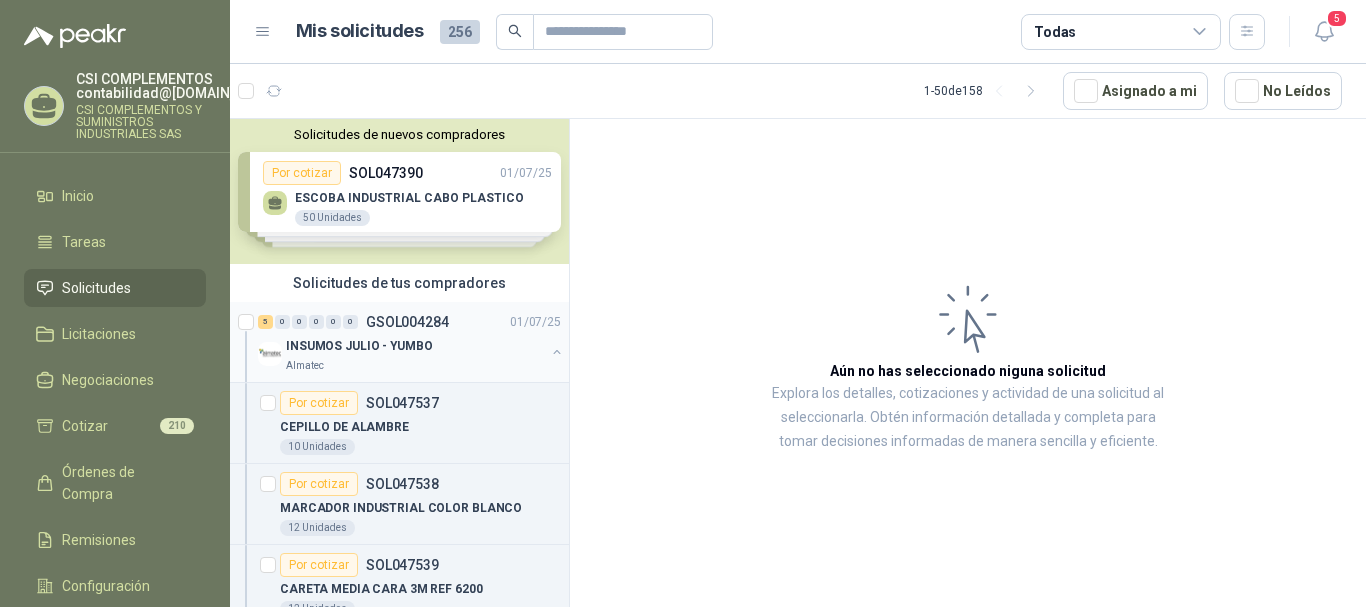 click on "INSUMOS JULIO - YUMBO" at bounding box center [359, 346] 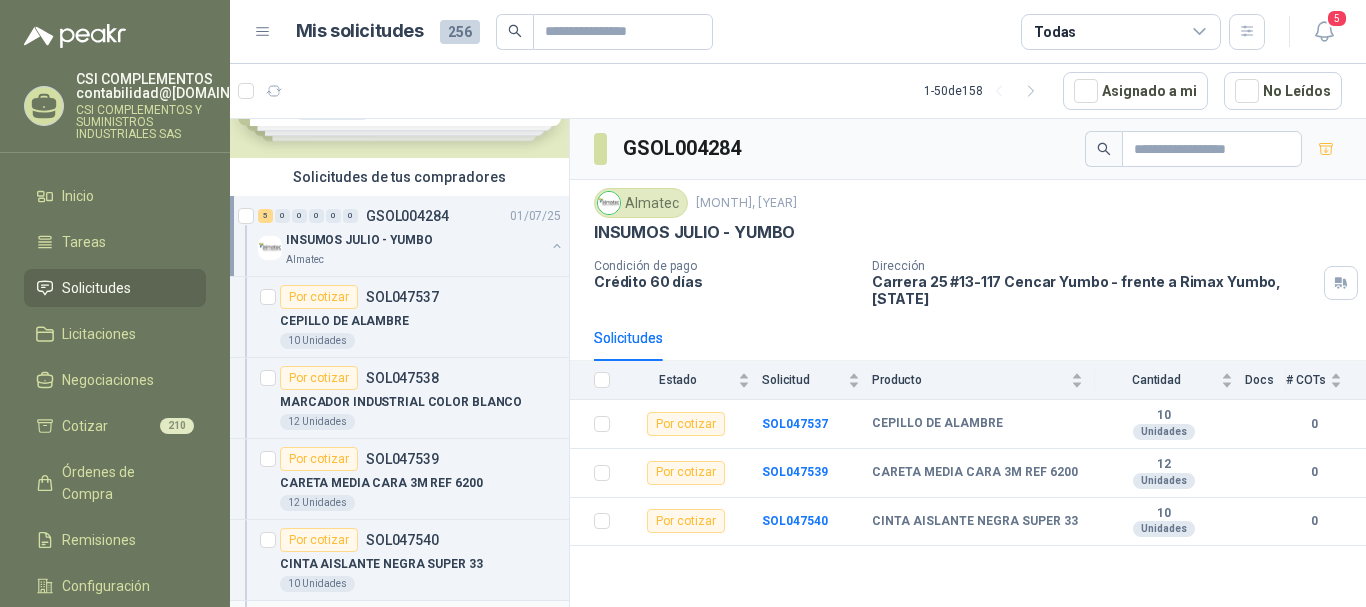 scroll, scrollTop: 100, scrollLeft: 0, axis: vertical 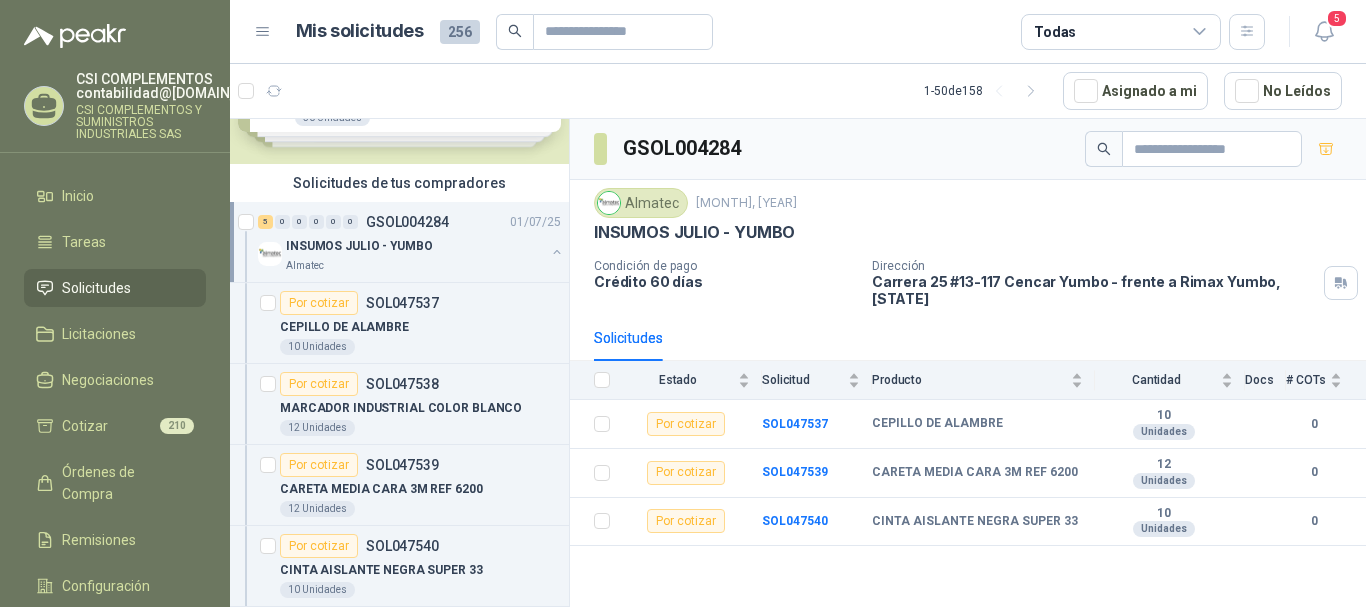 click on "MARCADOR INDUSTRIAL COLOR BLANCO" at bounding box center [401, 408] 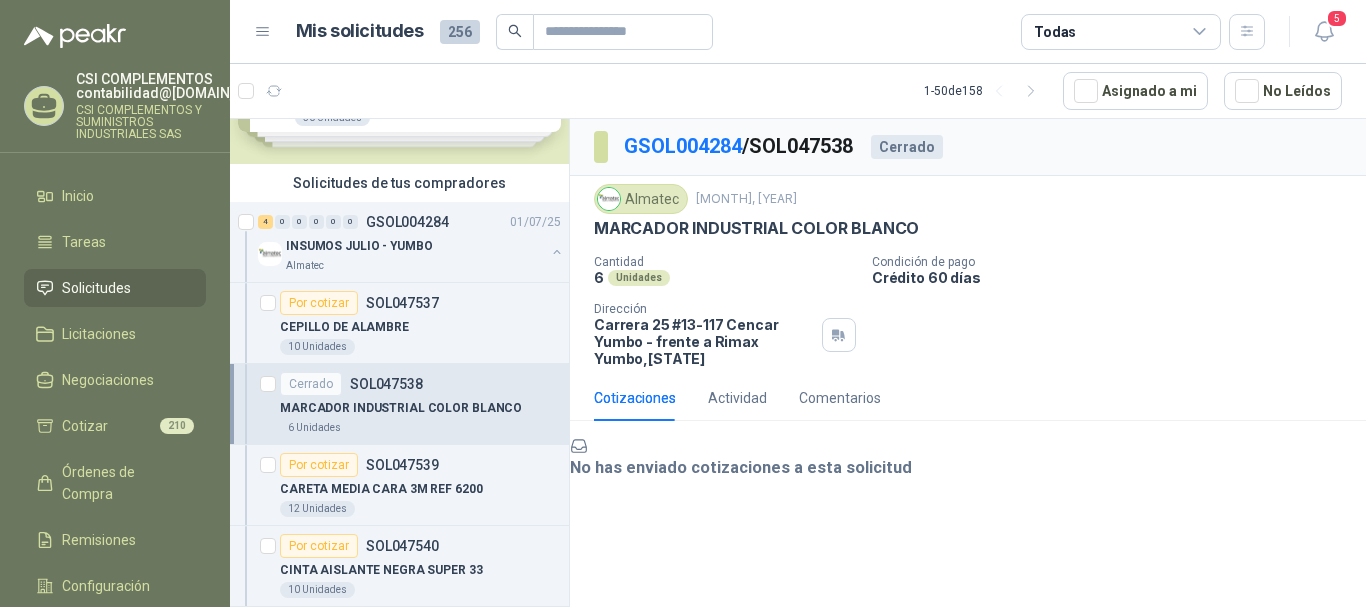 scroll, scrollTop: 0, scrollLeft: 0, axis: both 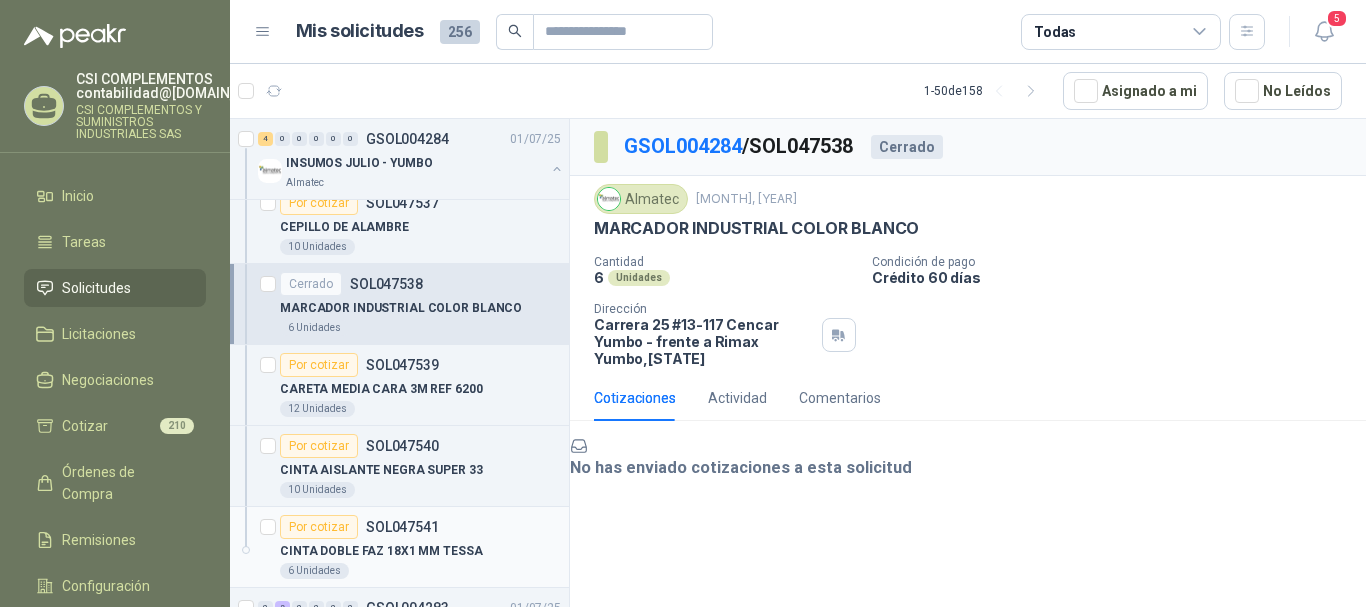 click on "CINTA DOBLE FAZ 18X1 MM TESSA" at bounding box center (381, 551) 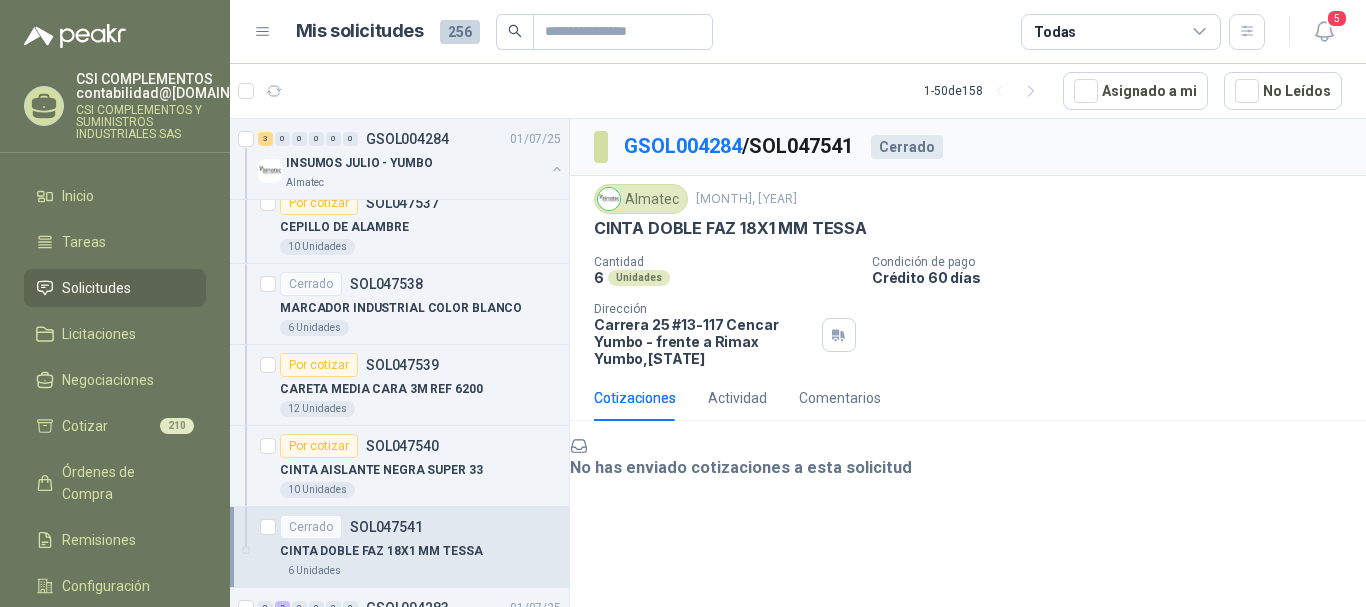 scroll, scrollTop: 24, scrollLeft: 0, axis: vertical 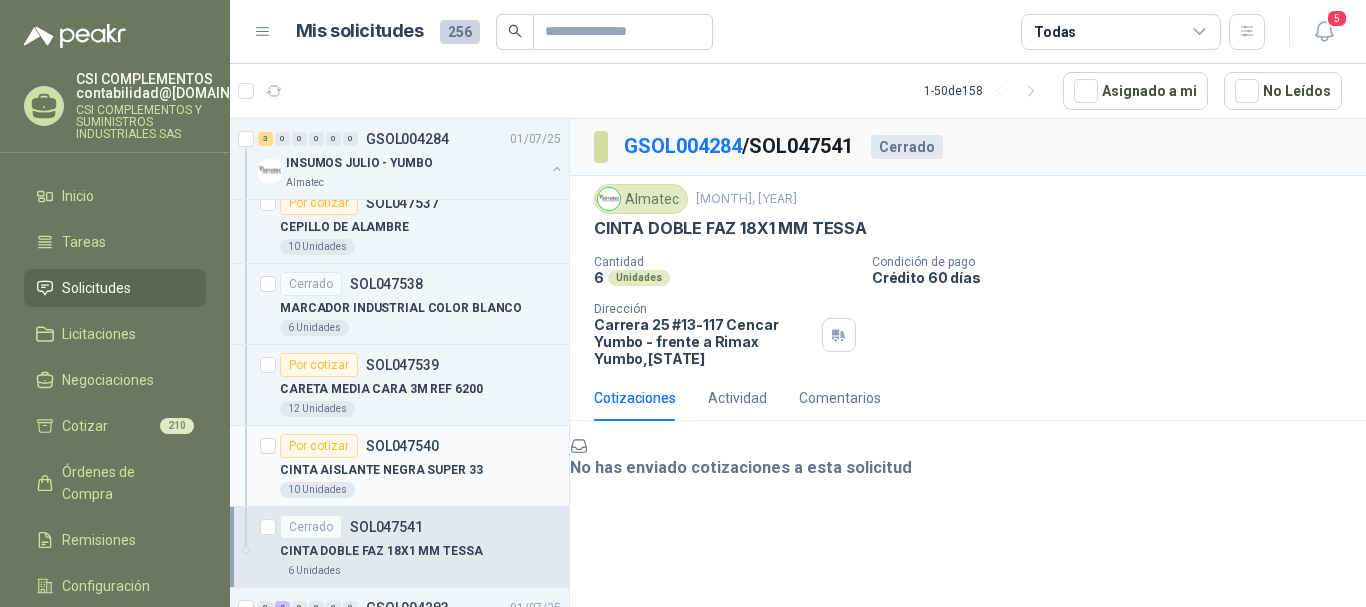 click on "Por cotizar SOL047540" at bounding box center [420, 446] 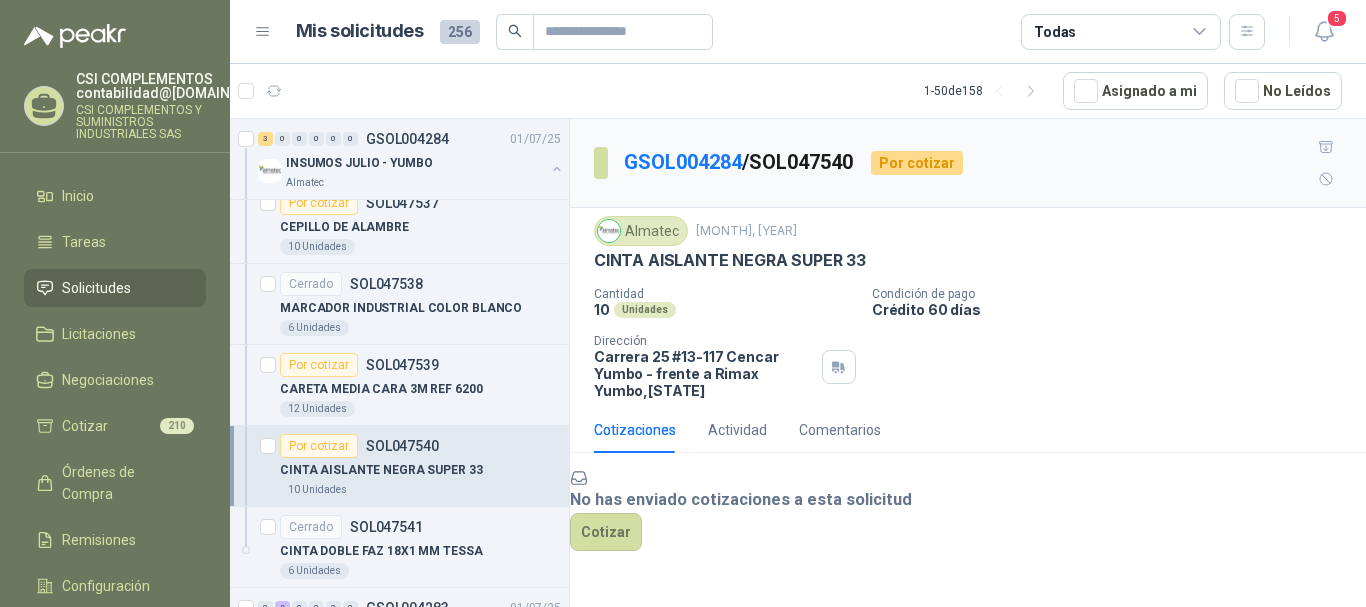 scroll, scrollTop: 79, scrollLeft: 0, axis: vertical 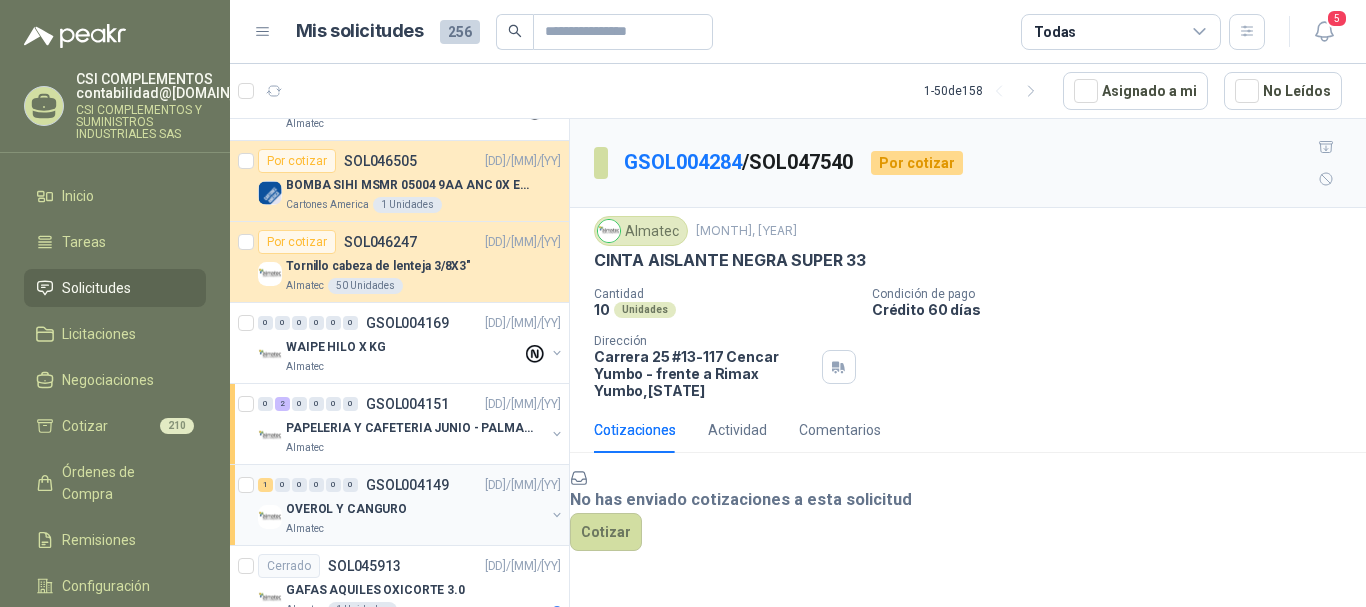 click on "Almatec" at bounding box center [415, 529] 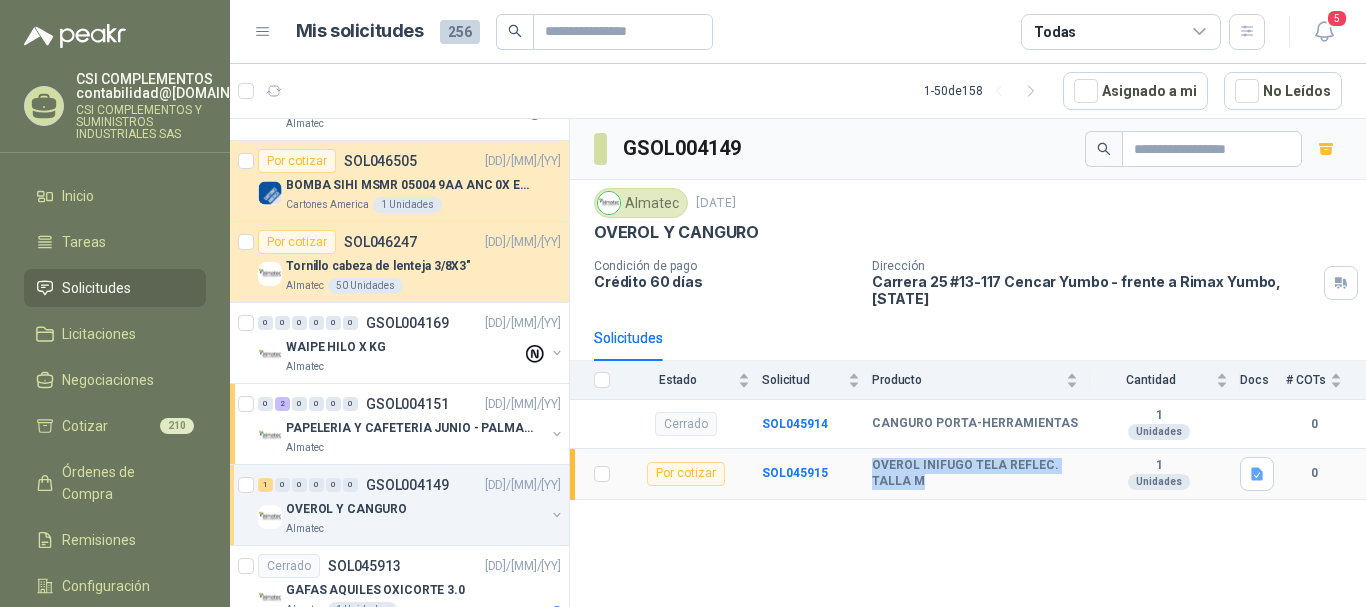 drag, startPoint x: 923, startPoint y: 480, endPoint x: 859, endPoint y: 469, distance: 64.93843 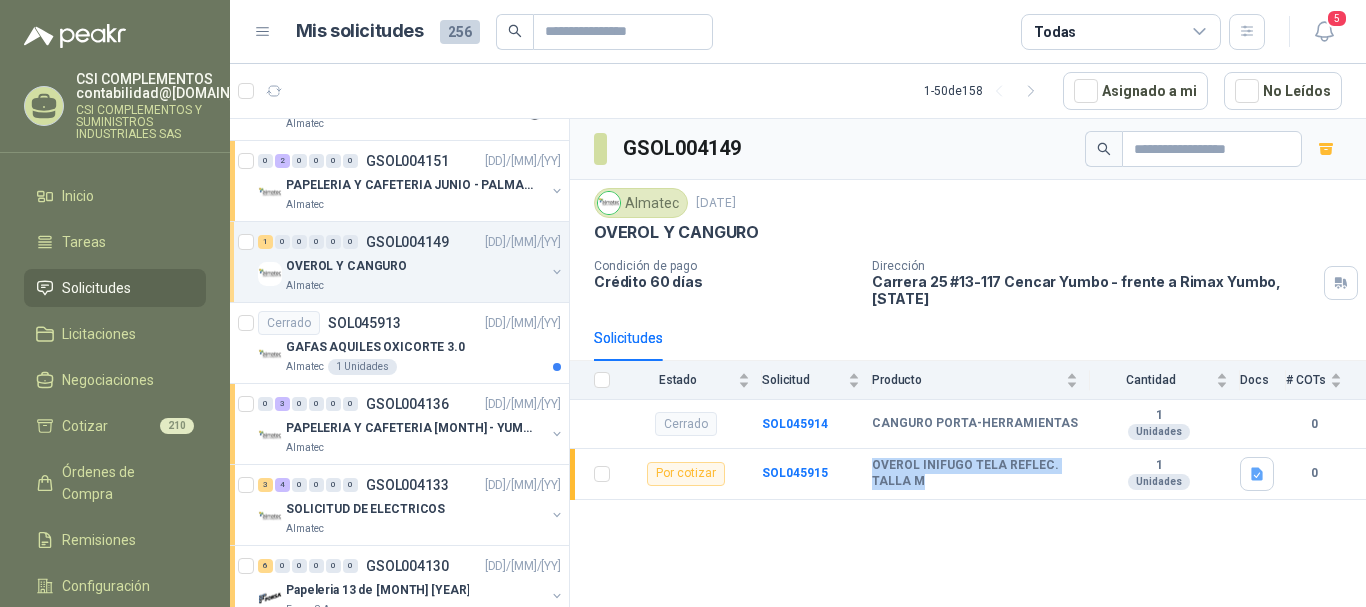 scroll, scrollTop: 2100, scrollLeft: 0, axis: vertical 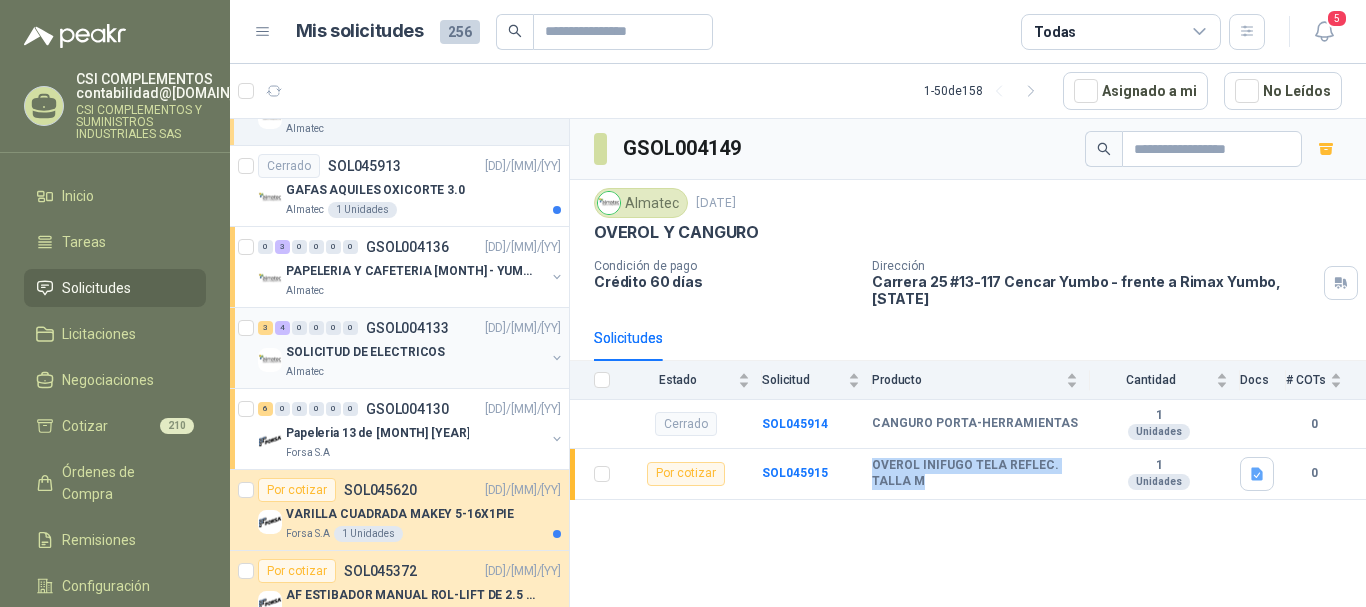 click on "SOLICITUD DE ELECTRICOS" at bounding box center [365, 352] 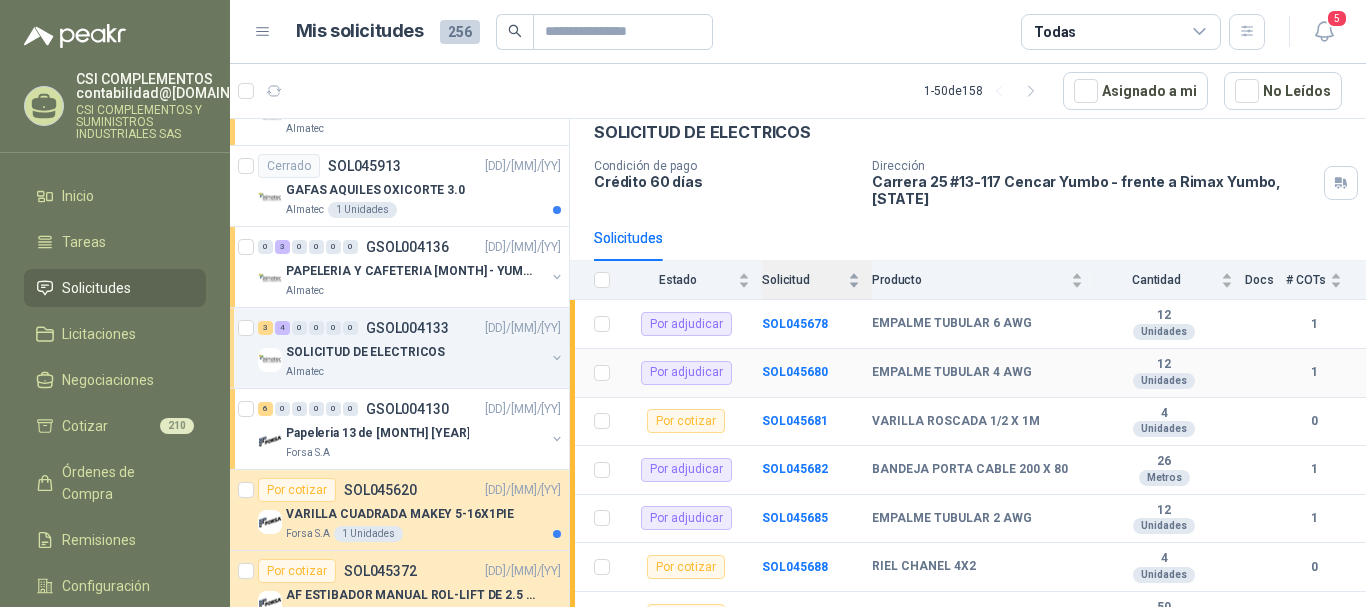 scroll, scrollTop: 126, scrollLeft: 0, axis: vertical 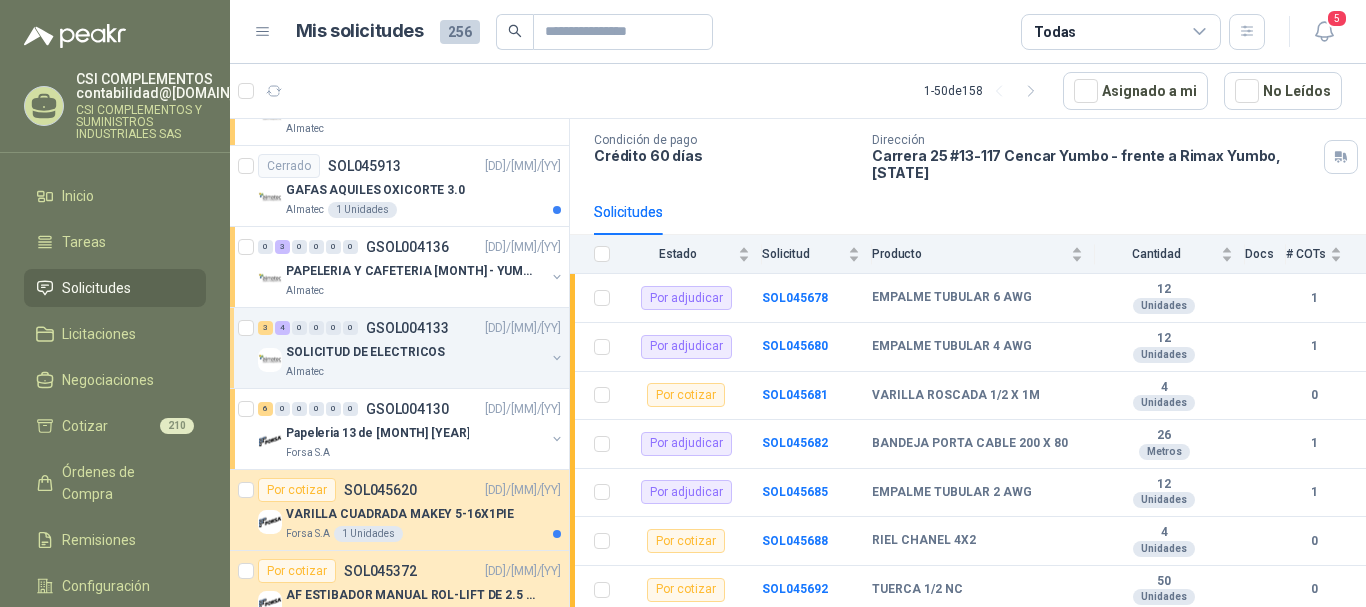 click on "Solicitudes" at bounding box center [96, 288] 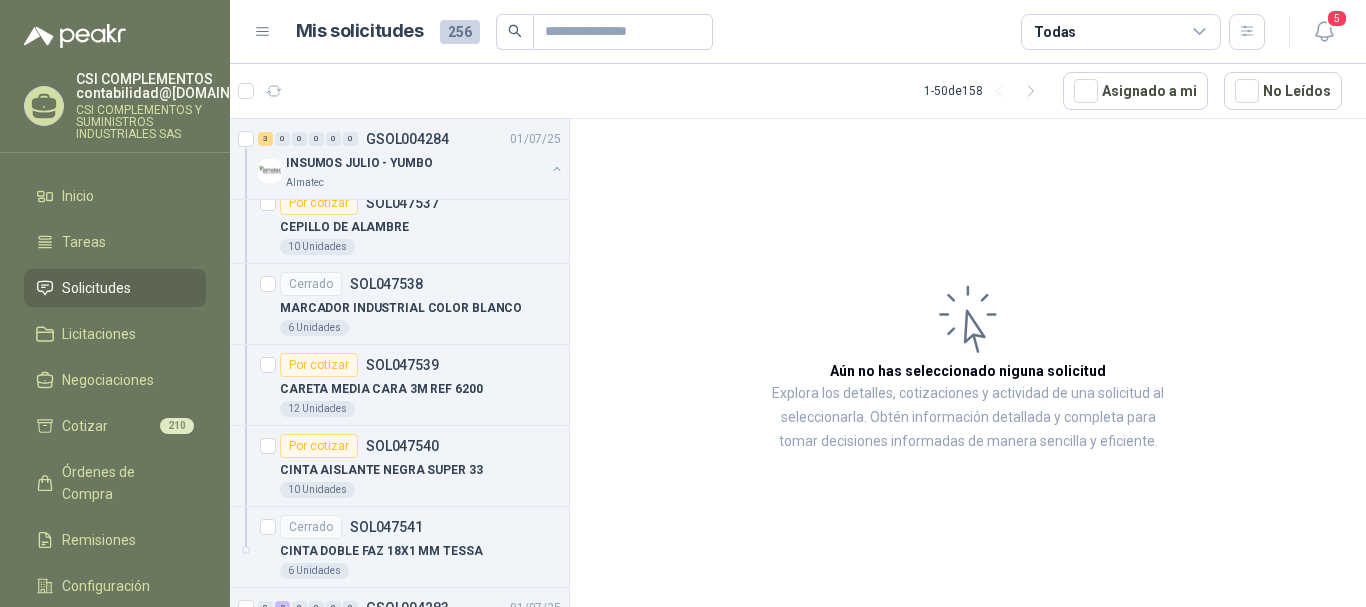 scroll, scrollTop: 100, scrollLeft: 0, axis: vertical 